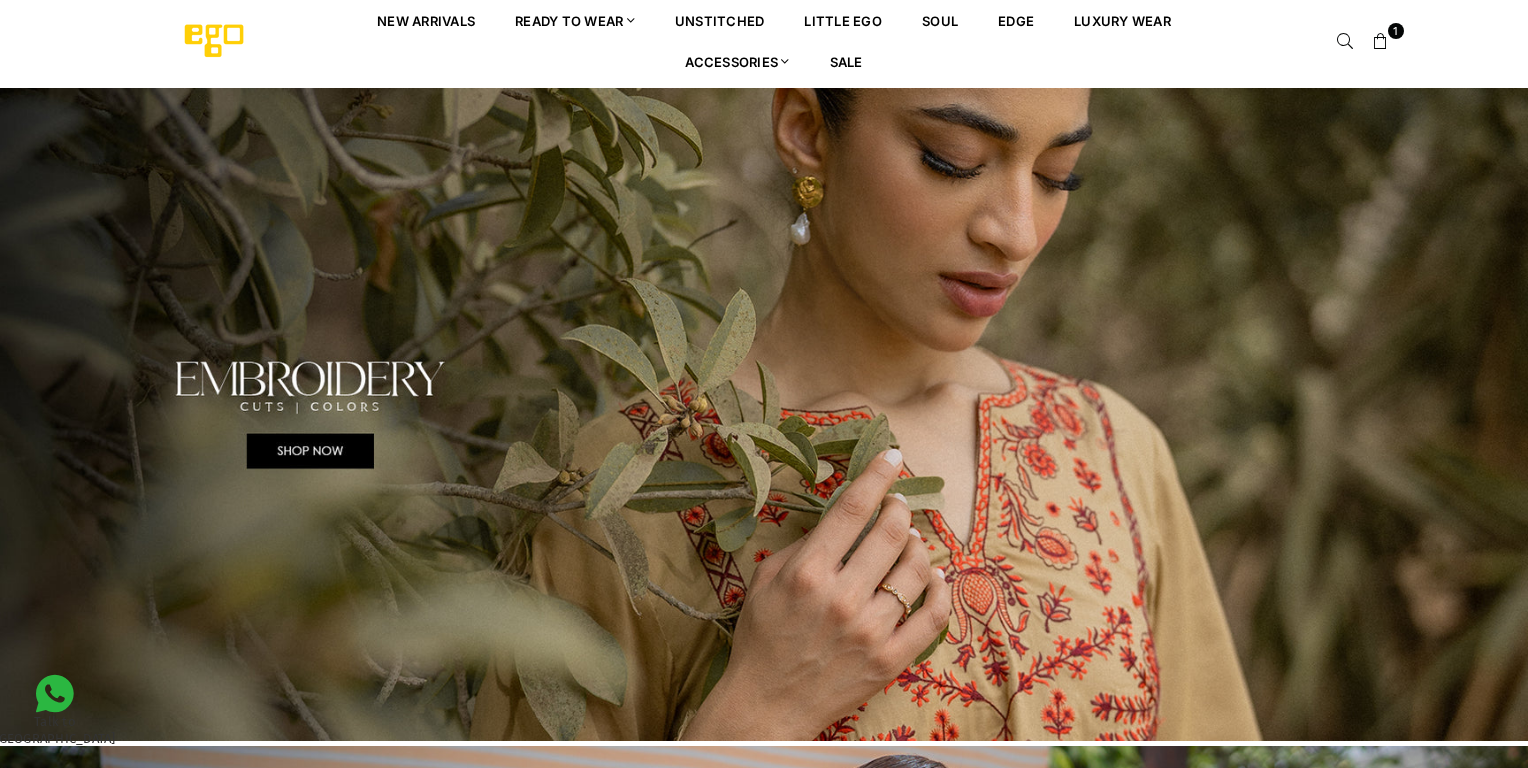 scroll, scrollTop: 0, scrollLeft: 0, axis: both 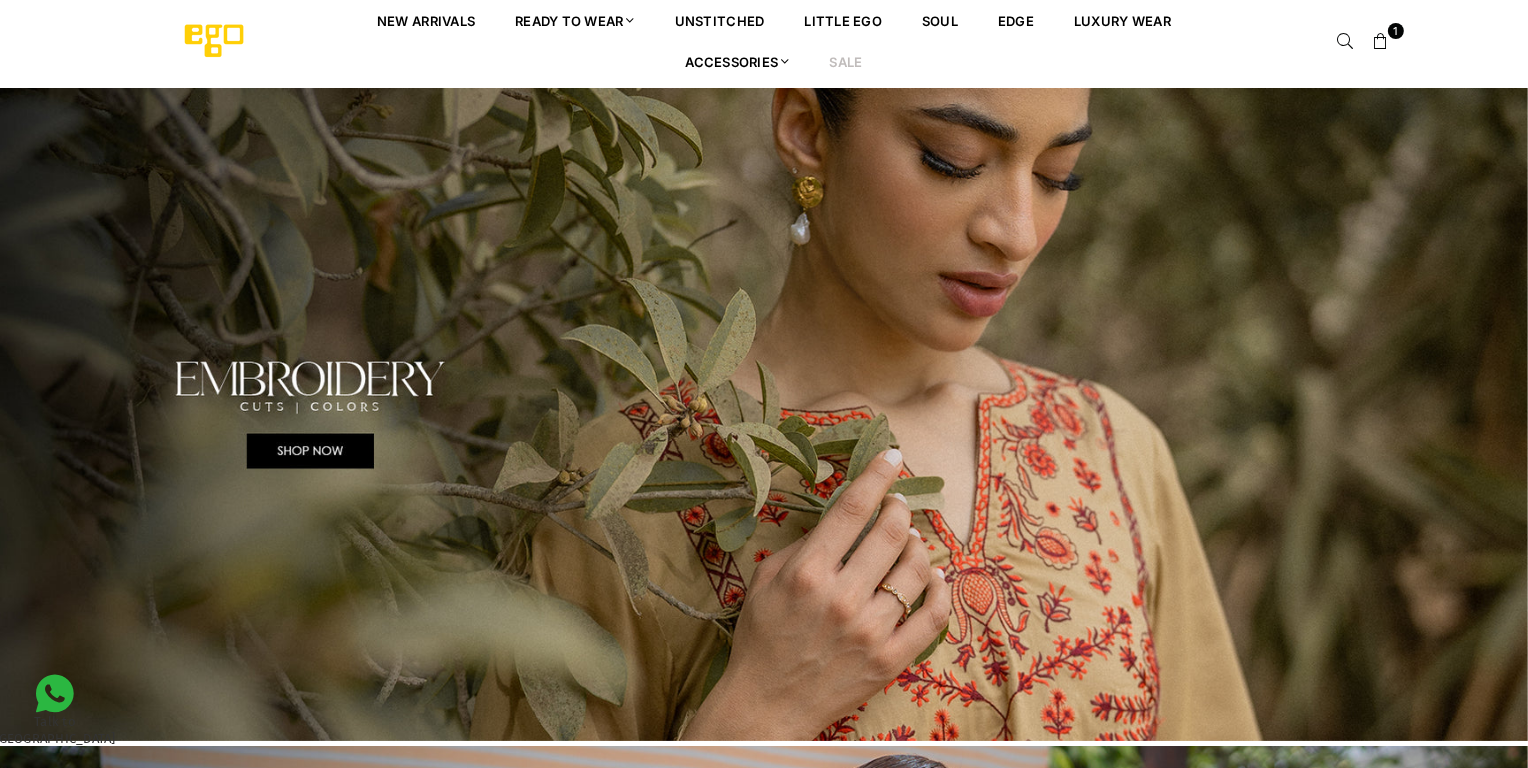 click on "Sale" at bounding box center [846, 61] 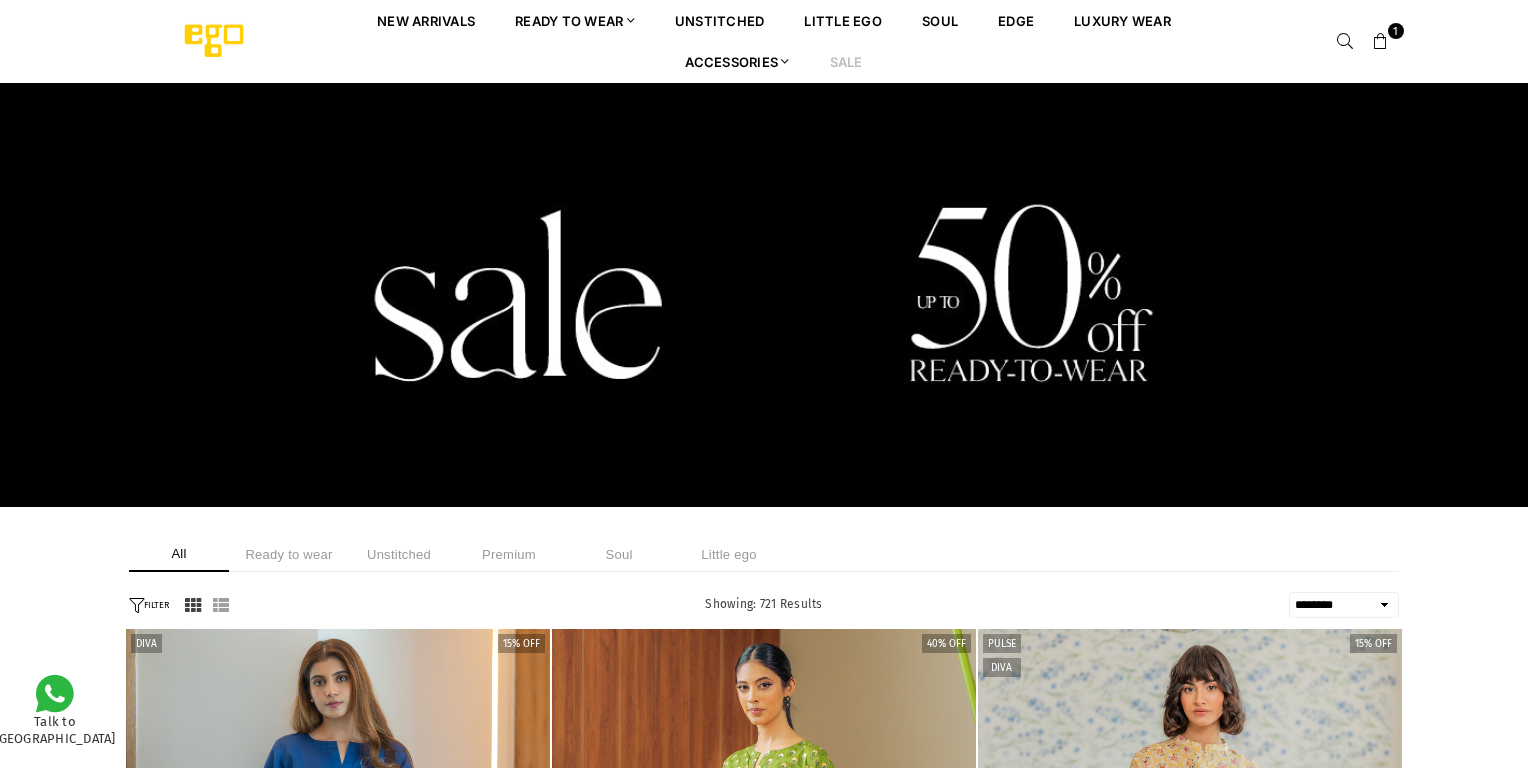scroll, scrollTop: 0, scrollLeft: 0, axis: both 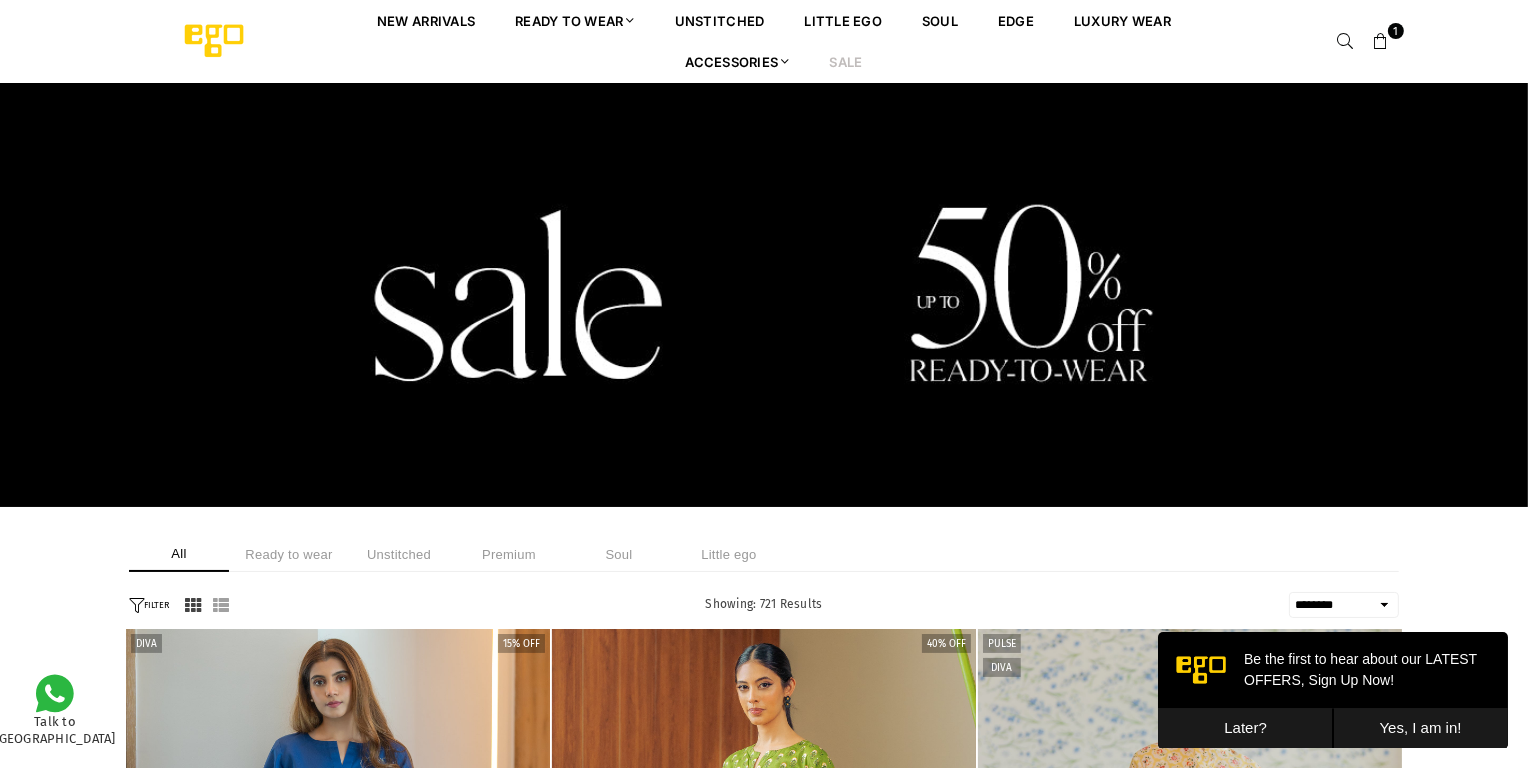 click on "Later?" at bounding box center [1244, 727] 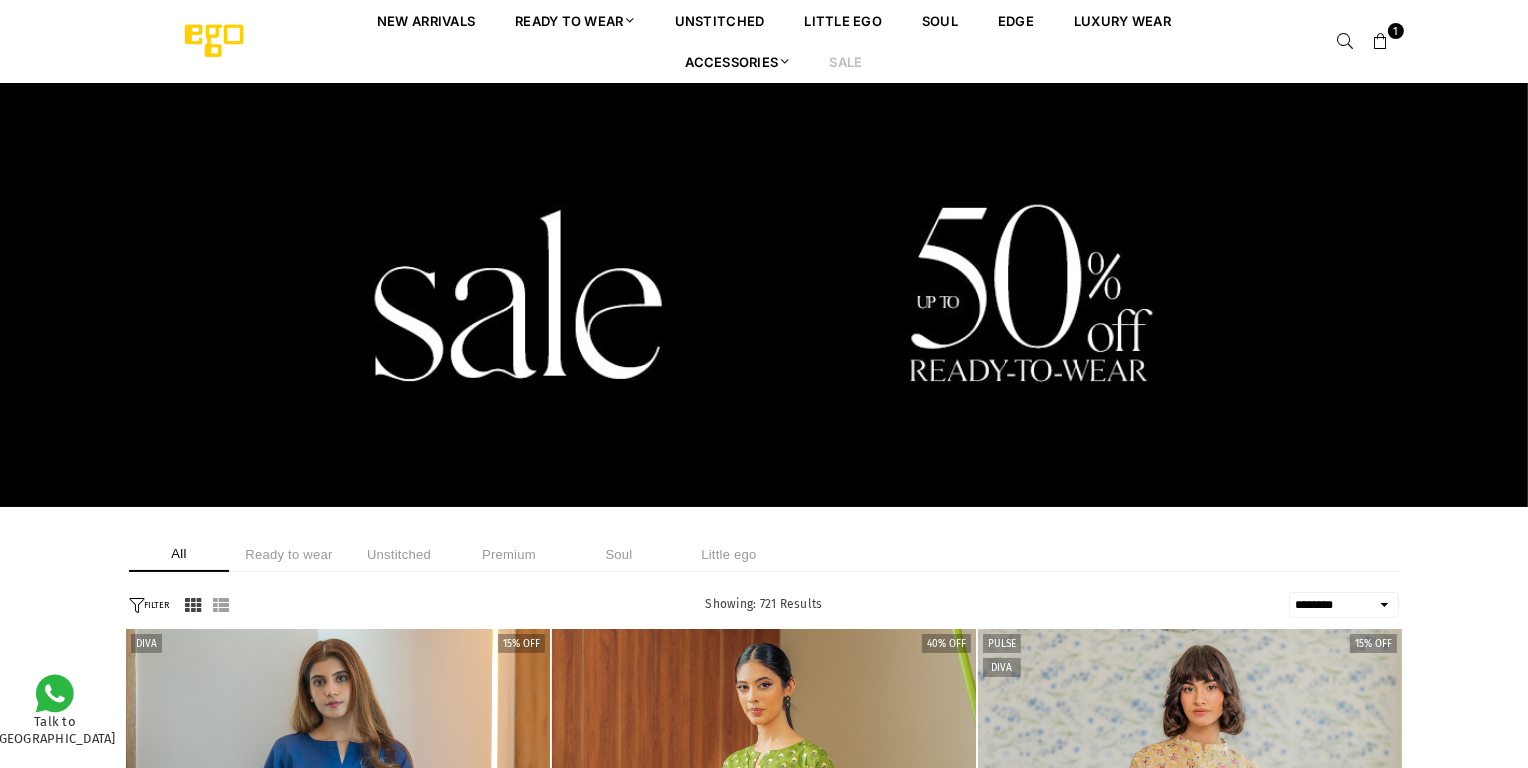 click on "**********" at bounding box center (1344, 605) 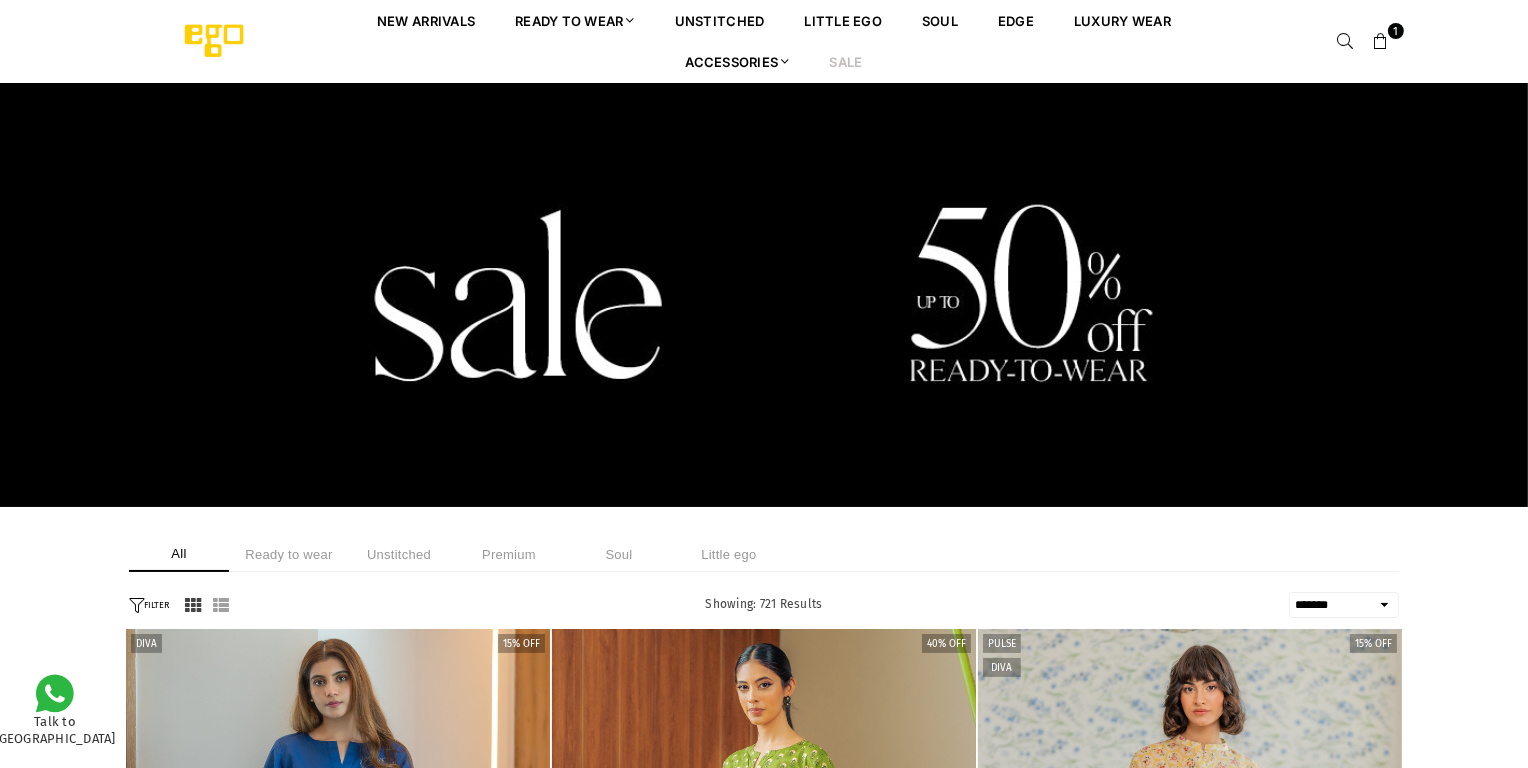 click on "**********" at bounding box center (1344, 605) 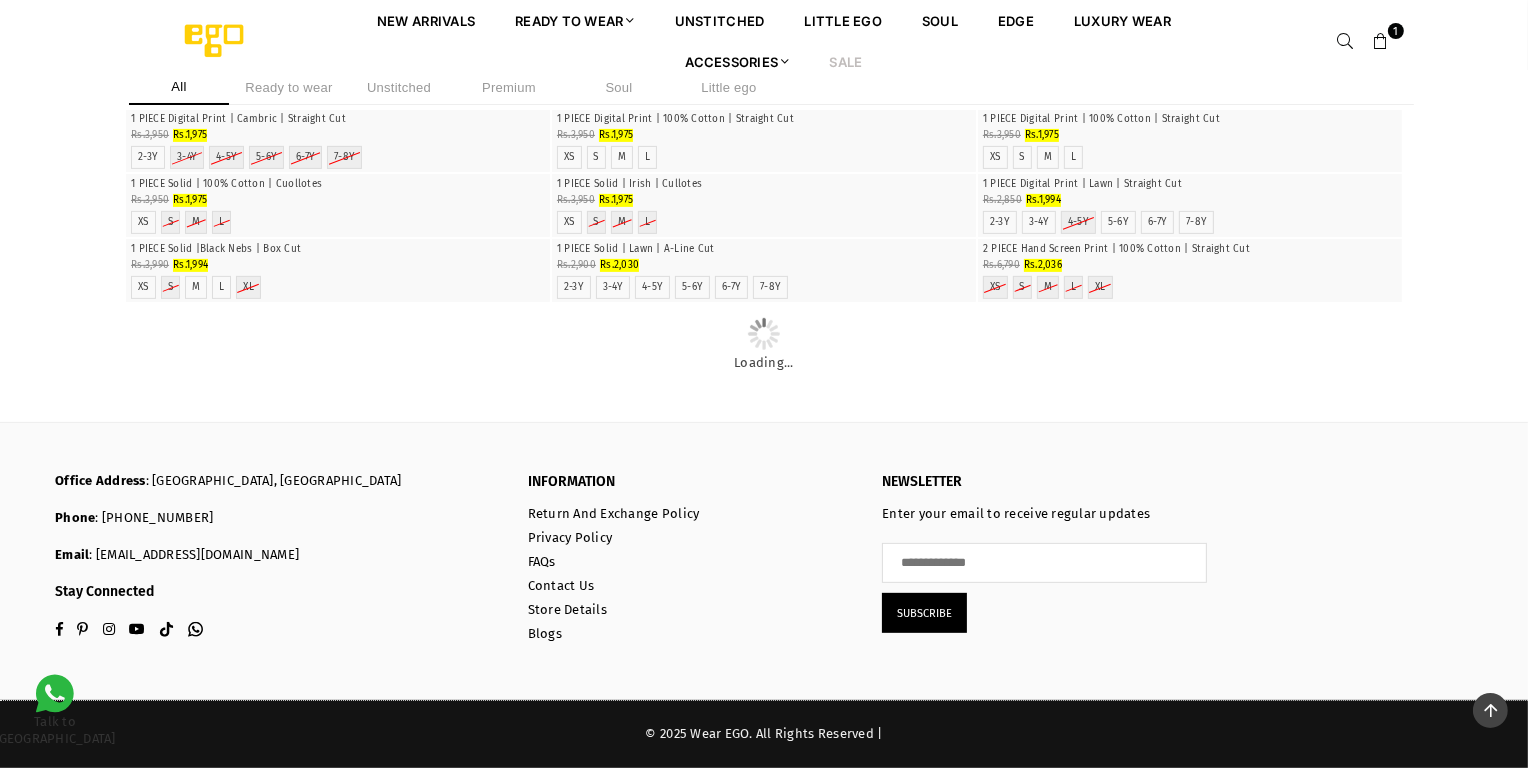 scroll, scrollTop: 3354, scrollLeft: 0, axis: vertical 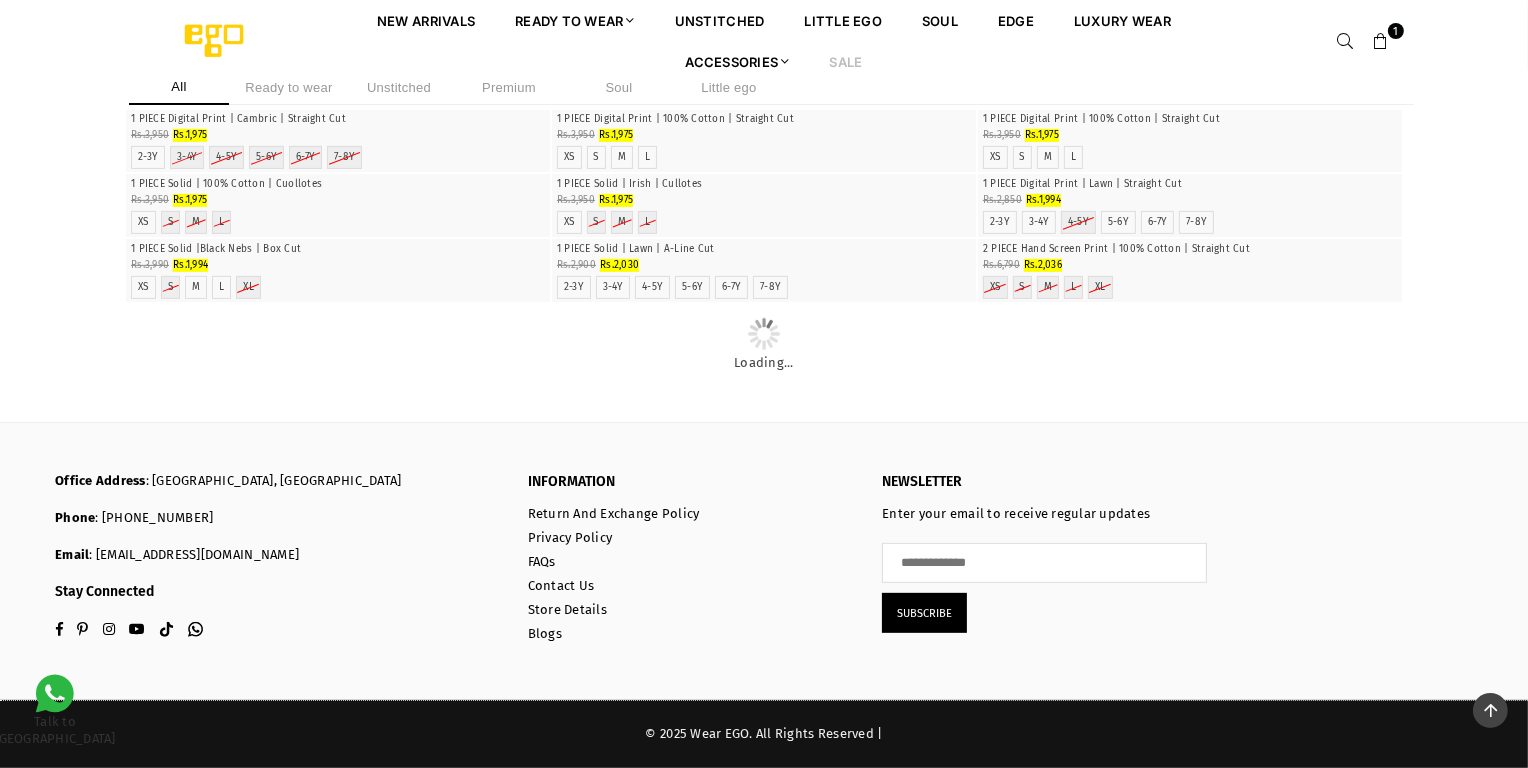click at bounding box center [764, 44] 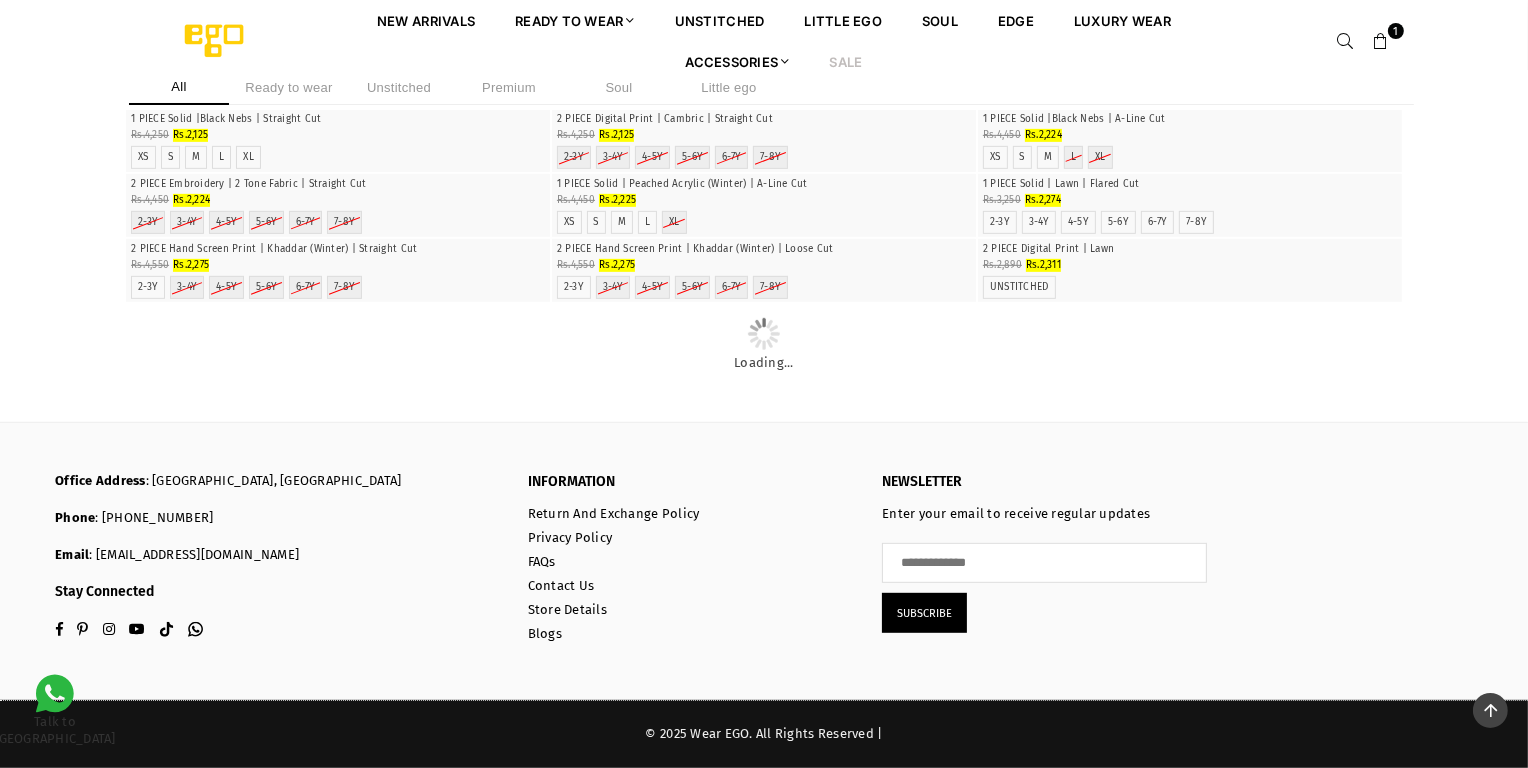 scroll, scrollTop: 5445, scrollLeft: 0, axis: vertical 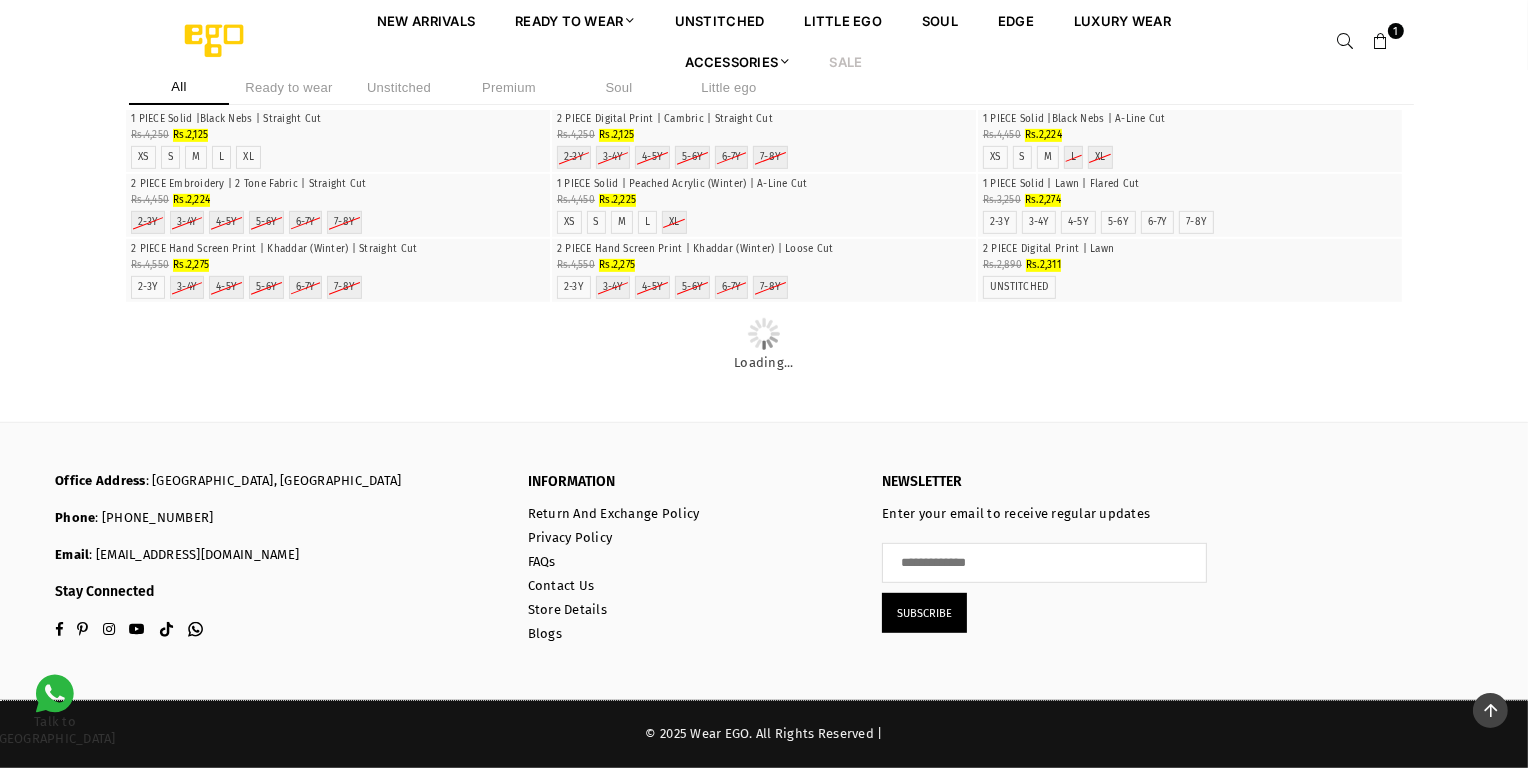 click at bounding box center (1212, -21) 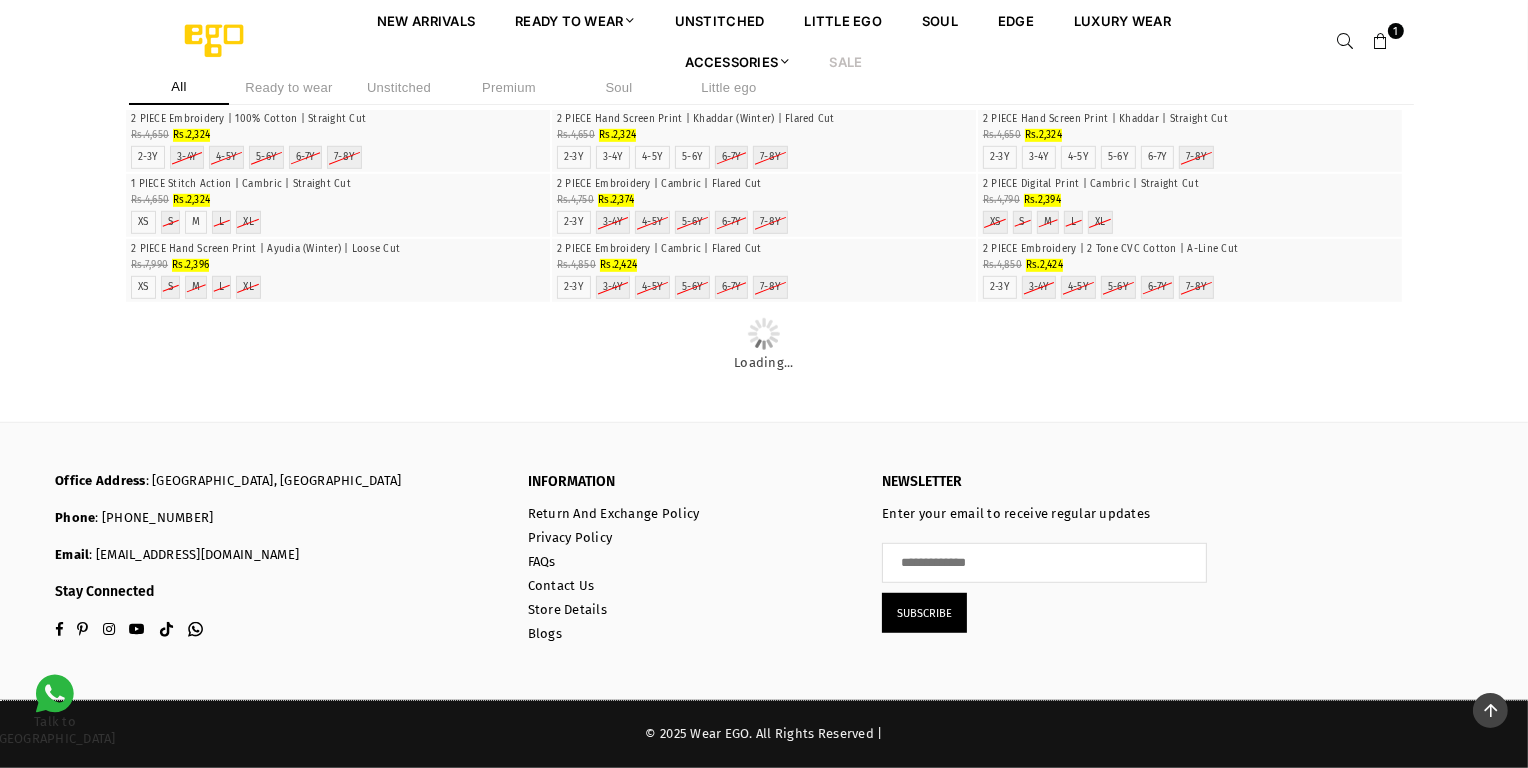 scroll, scrollTop: 9081, scrollLeft: 0, axis: vertical 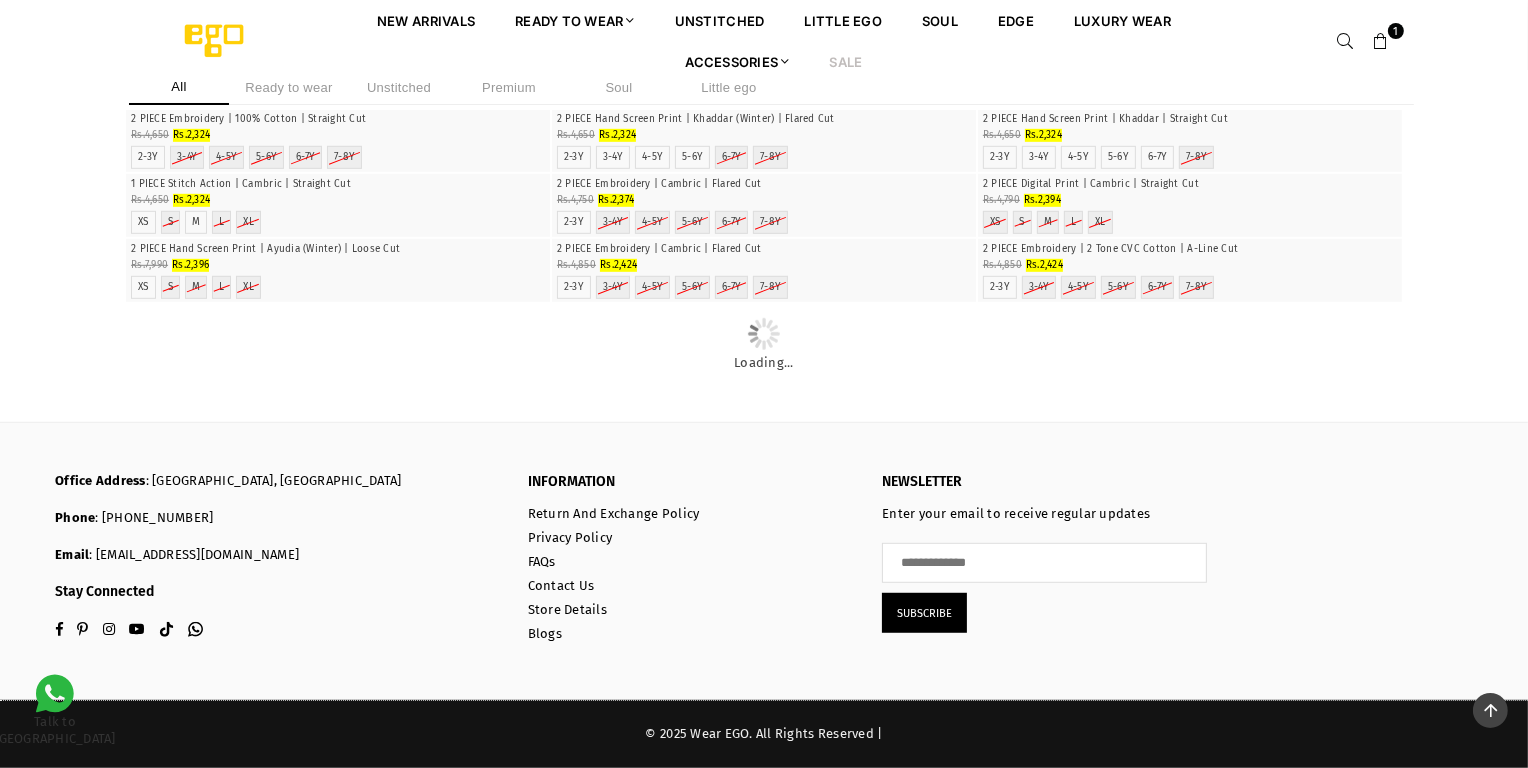 click on "Ready to wear" at bounding box center [289, 87] 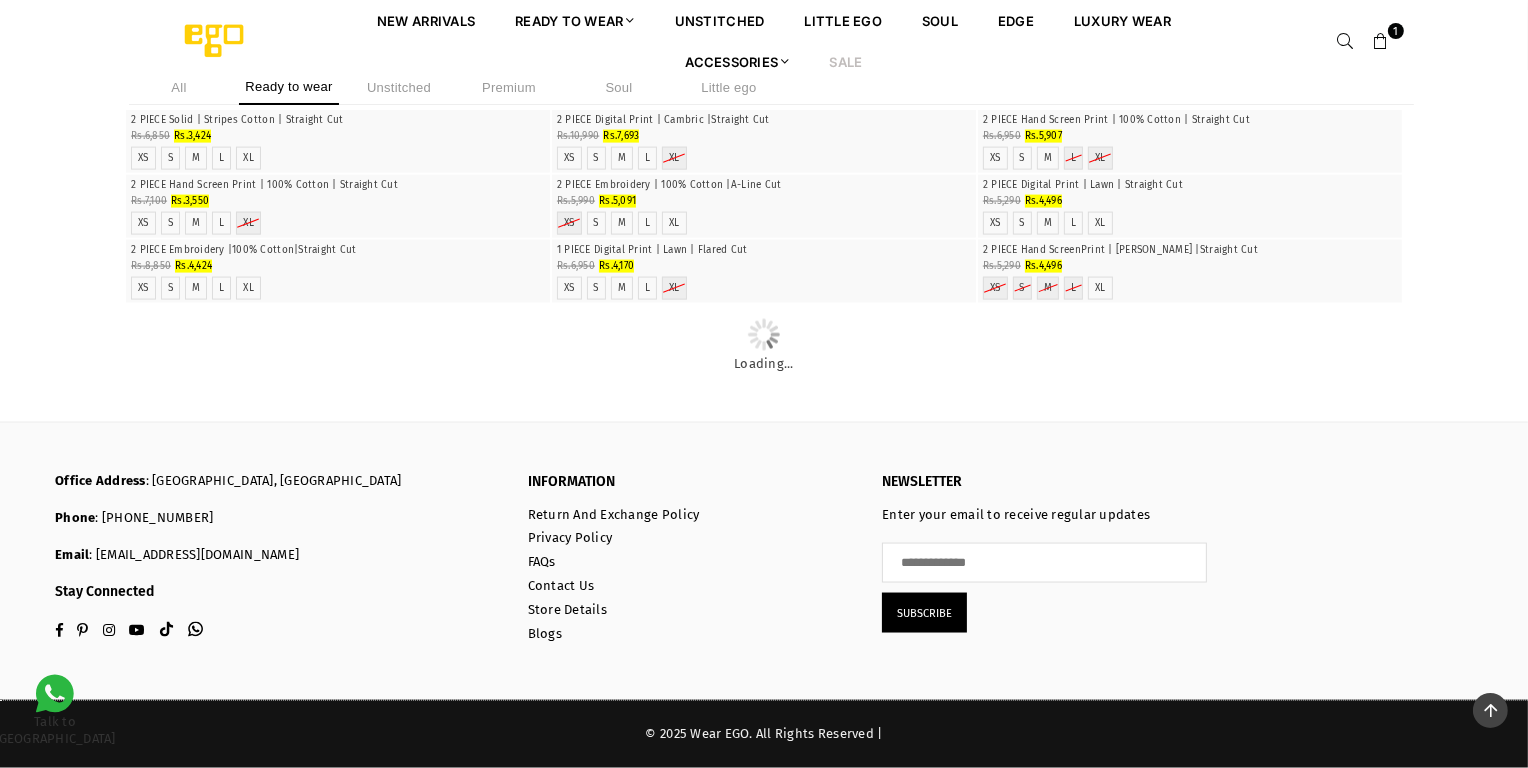 scroll, scrollTop: 4879, scrollLeft: 0, axis: vertical 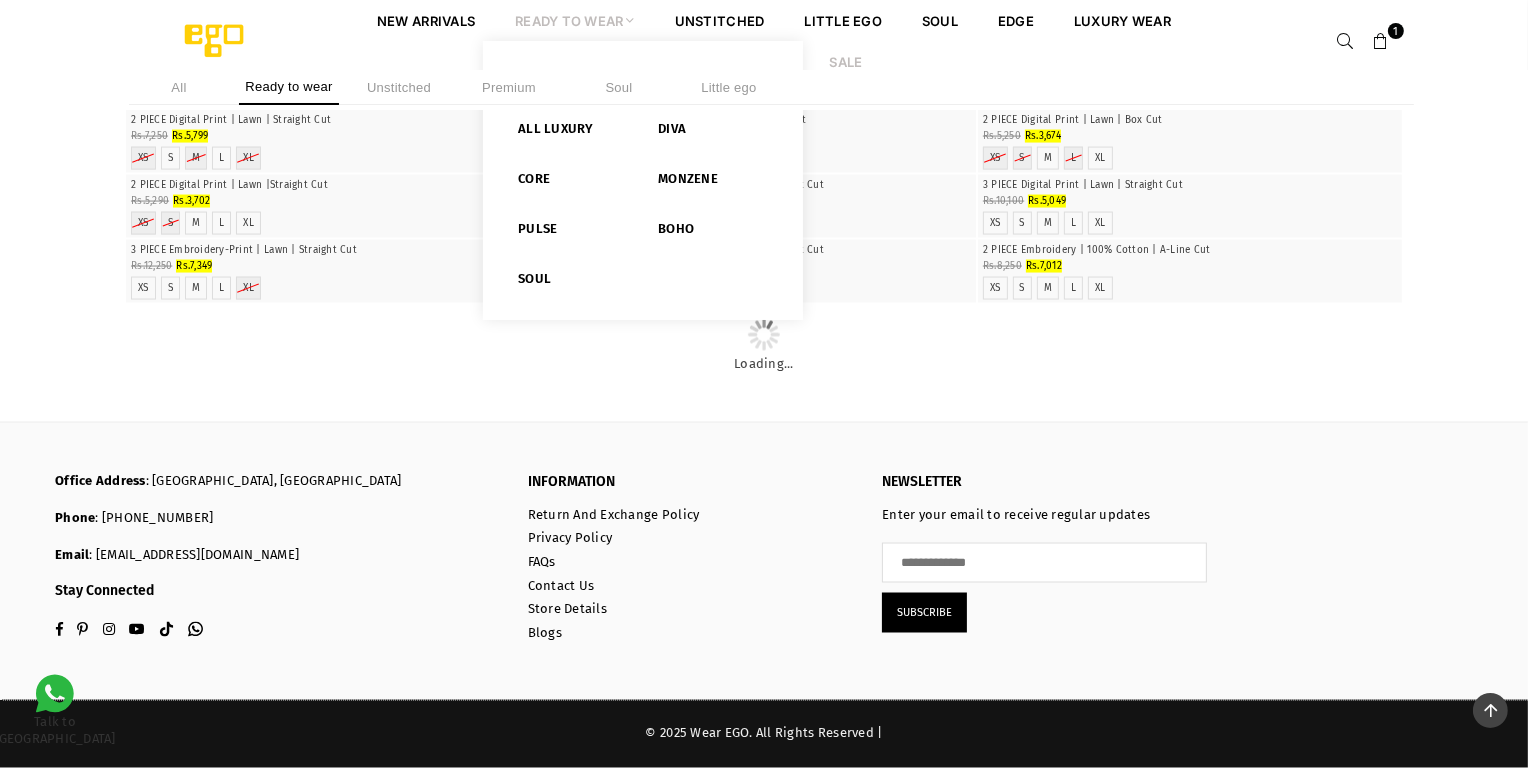 click on "Ready to Wear" at bounding box center [575, 20] 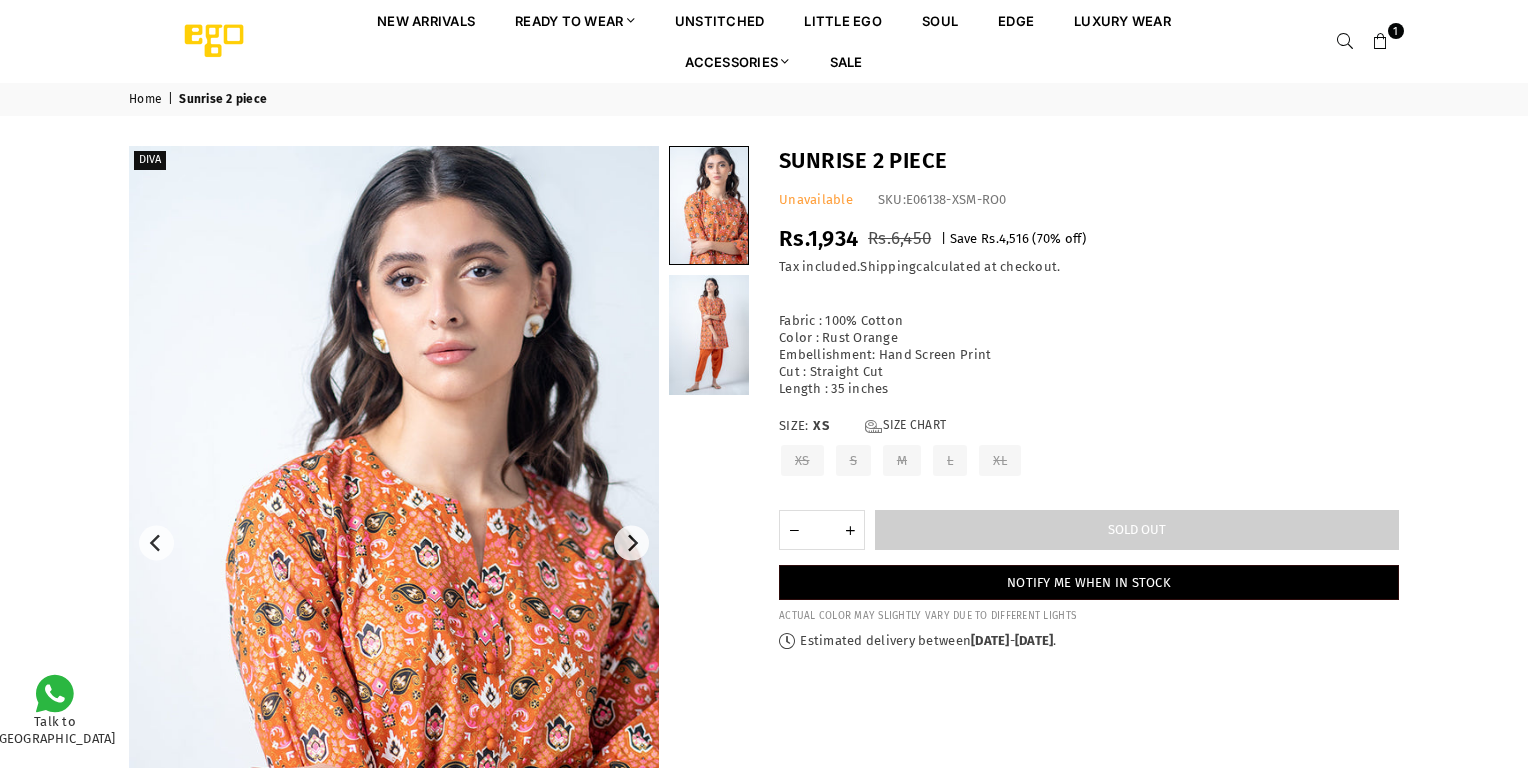 scroll, scrollTop: 0, scrollLeft: 0, axis: both 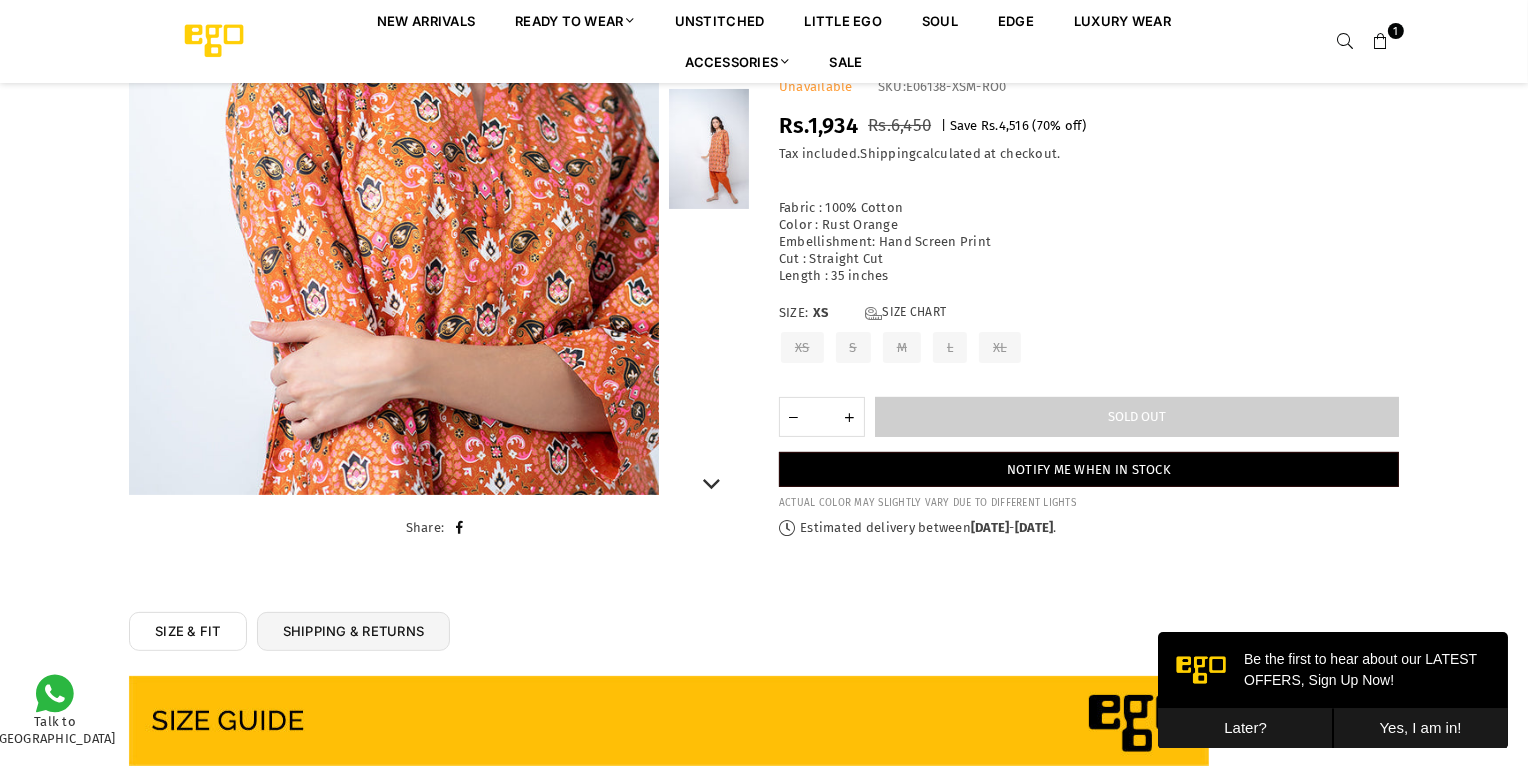click at bounding box center [709, 149] 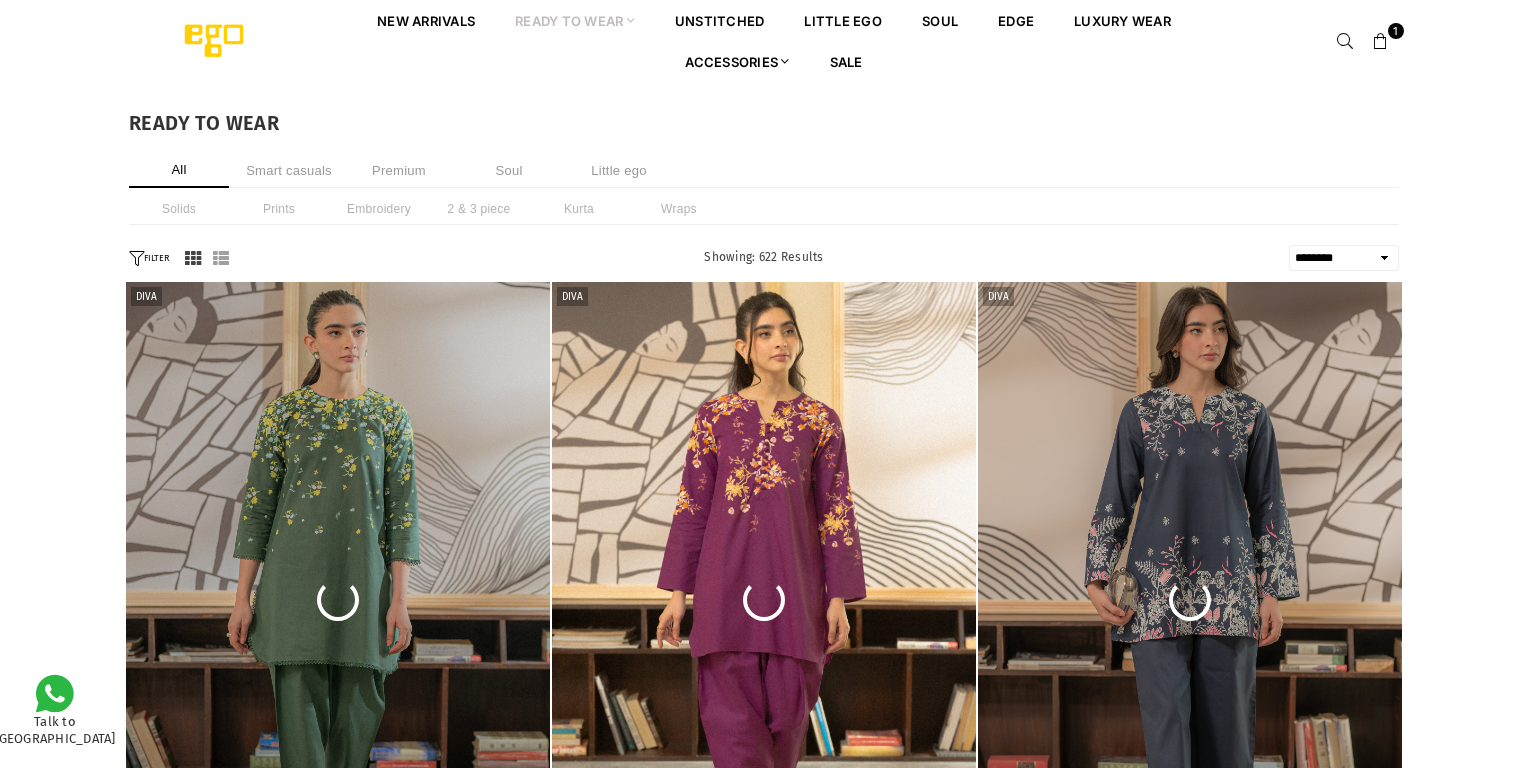 select on "******" 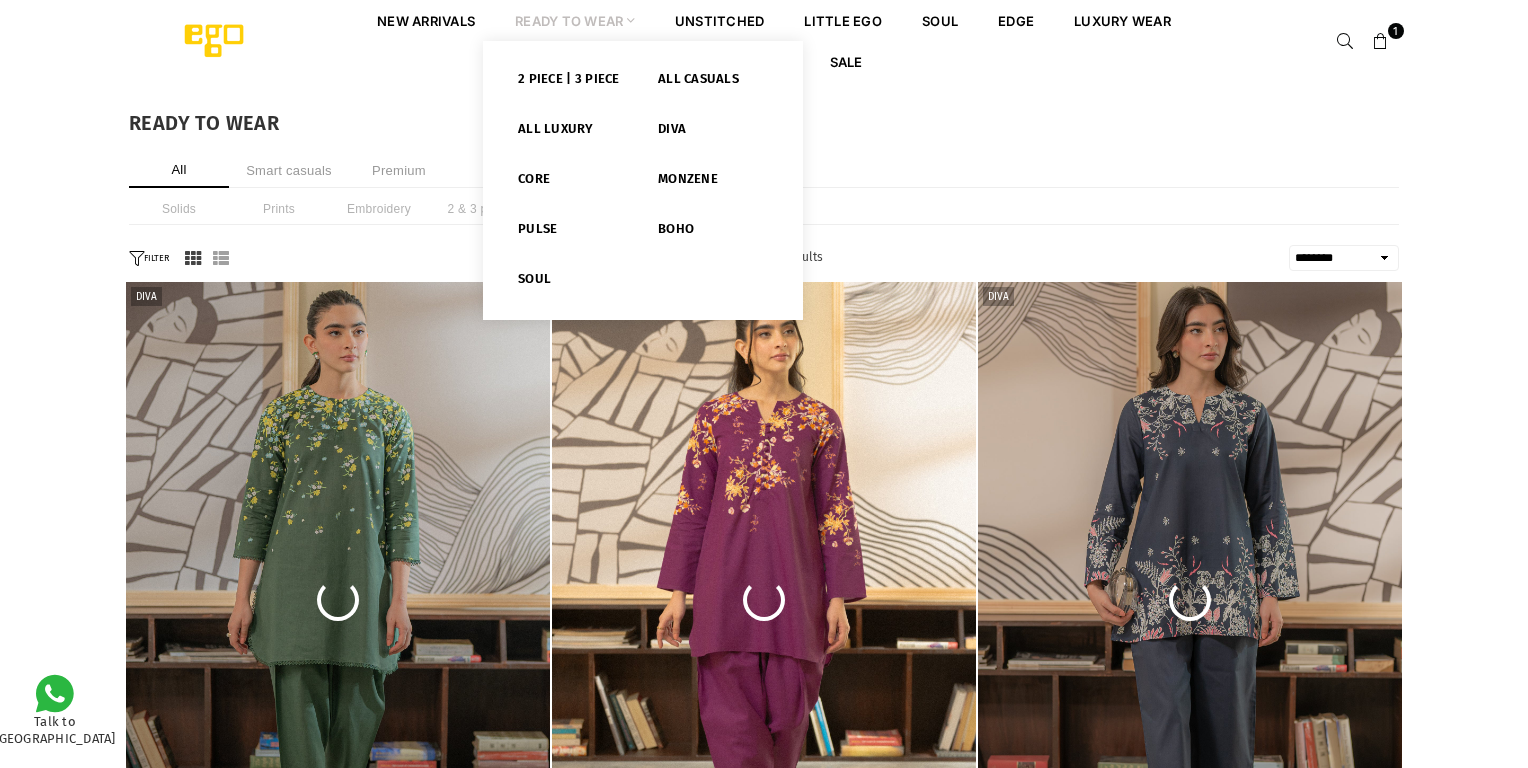 scroll, scrollTop: 0, scrollLeft: 0, axis: both 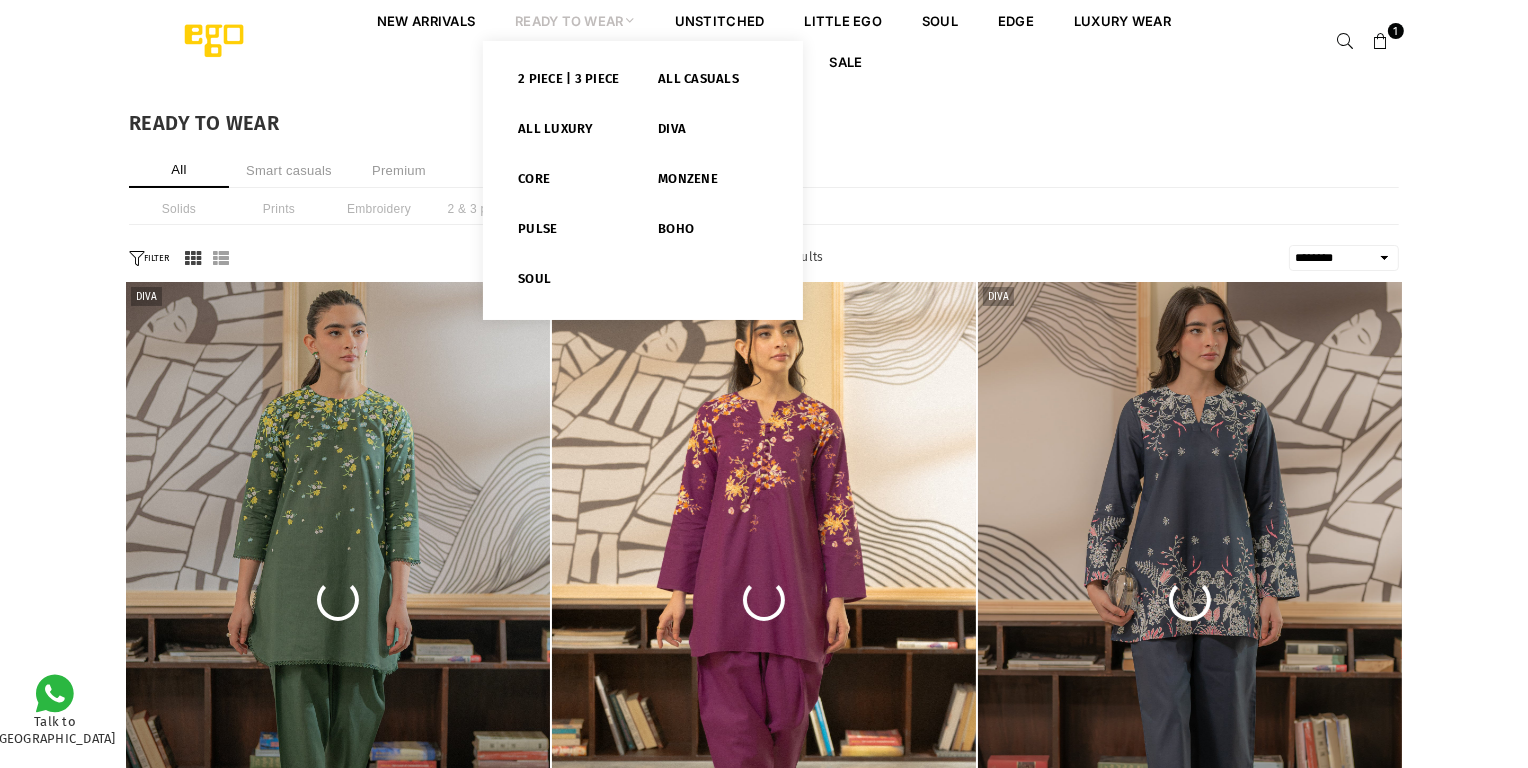 click on "Ready to Wear" at bounding box center [575, 20] 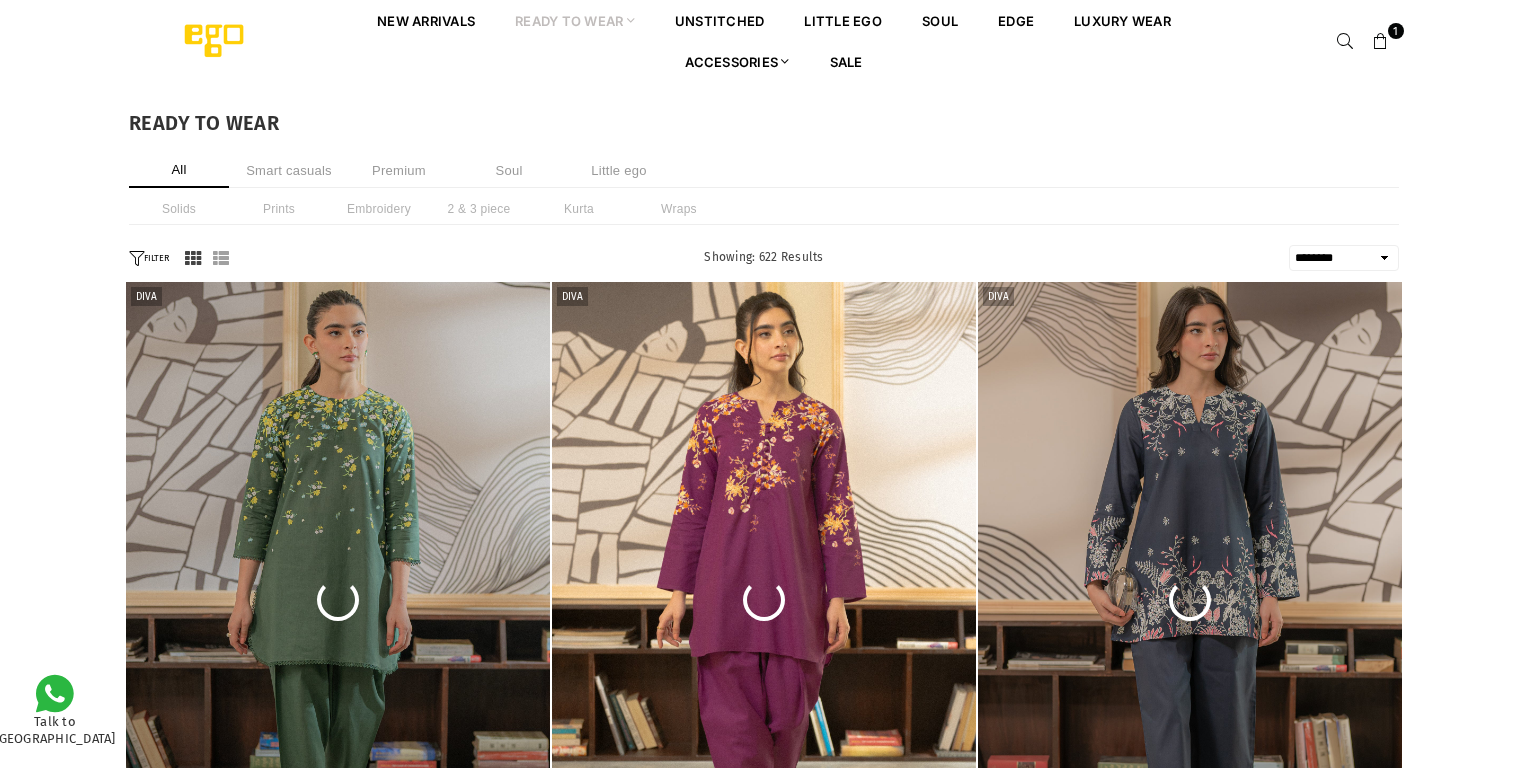 select on "******" 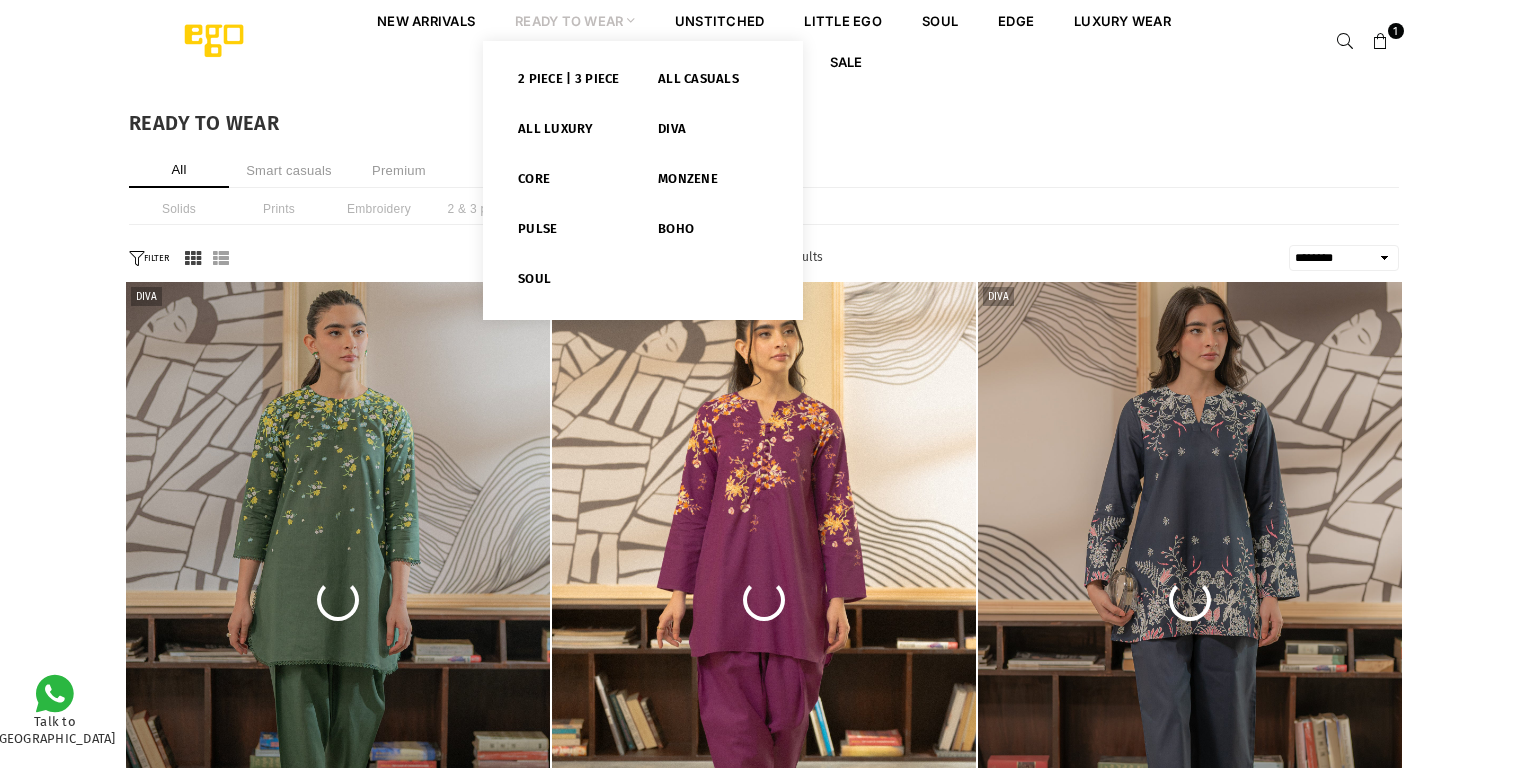 scroll, scrollTop: 0, scrollLeft: 0, axis: both 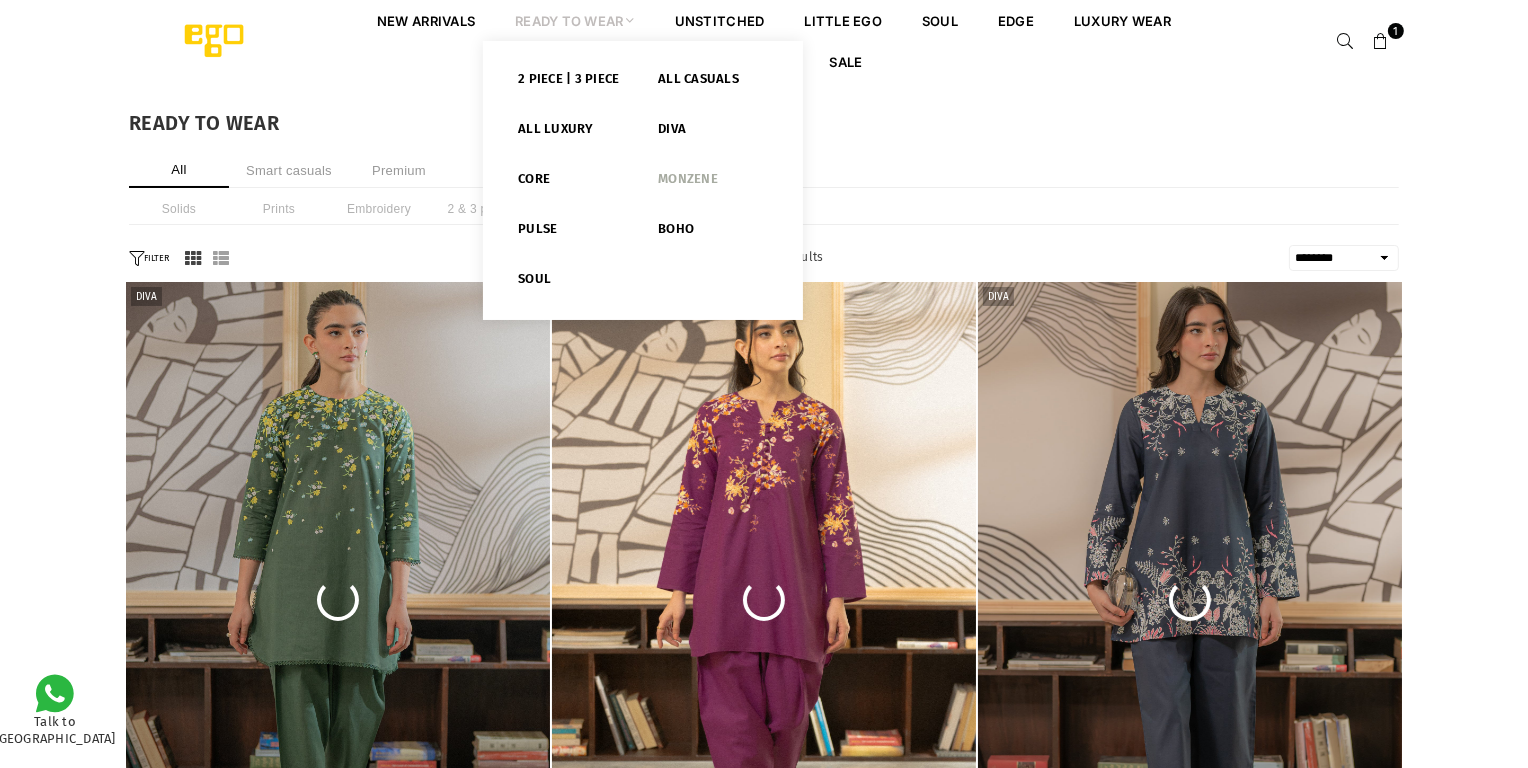 click on "Monzene" at bounding box center (713, 183) 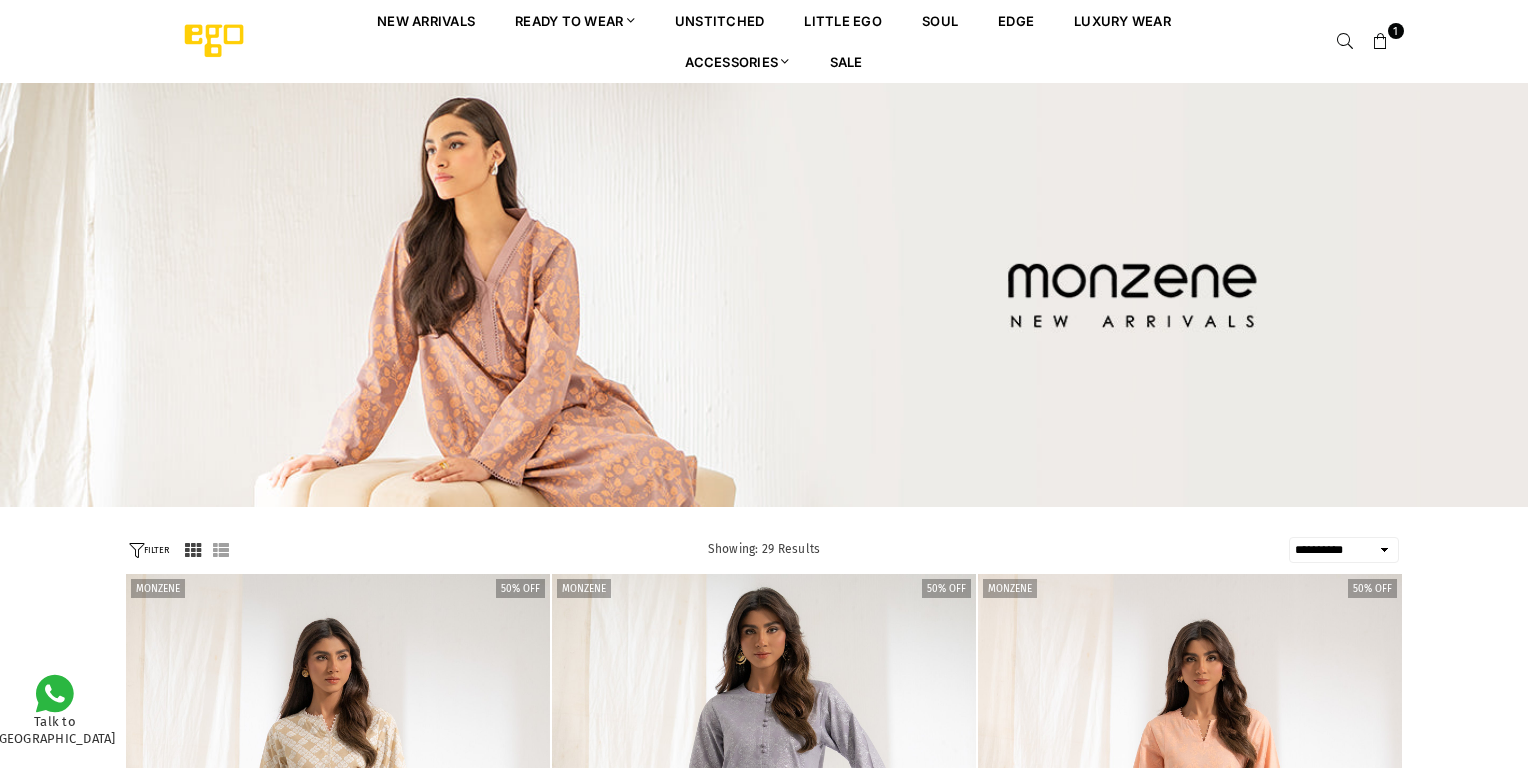 select on "**********" 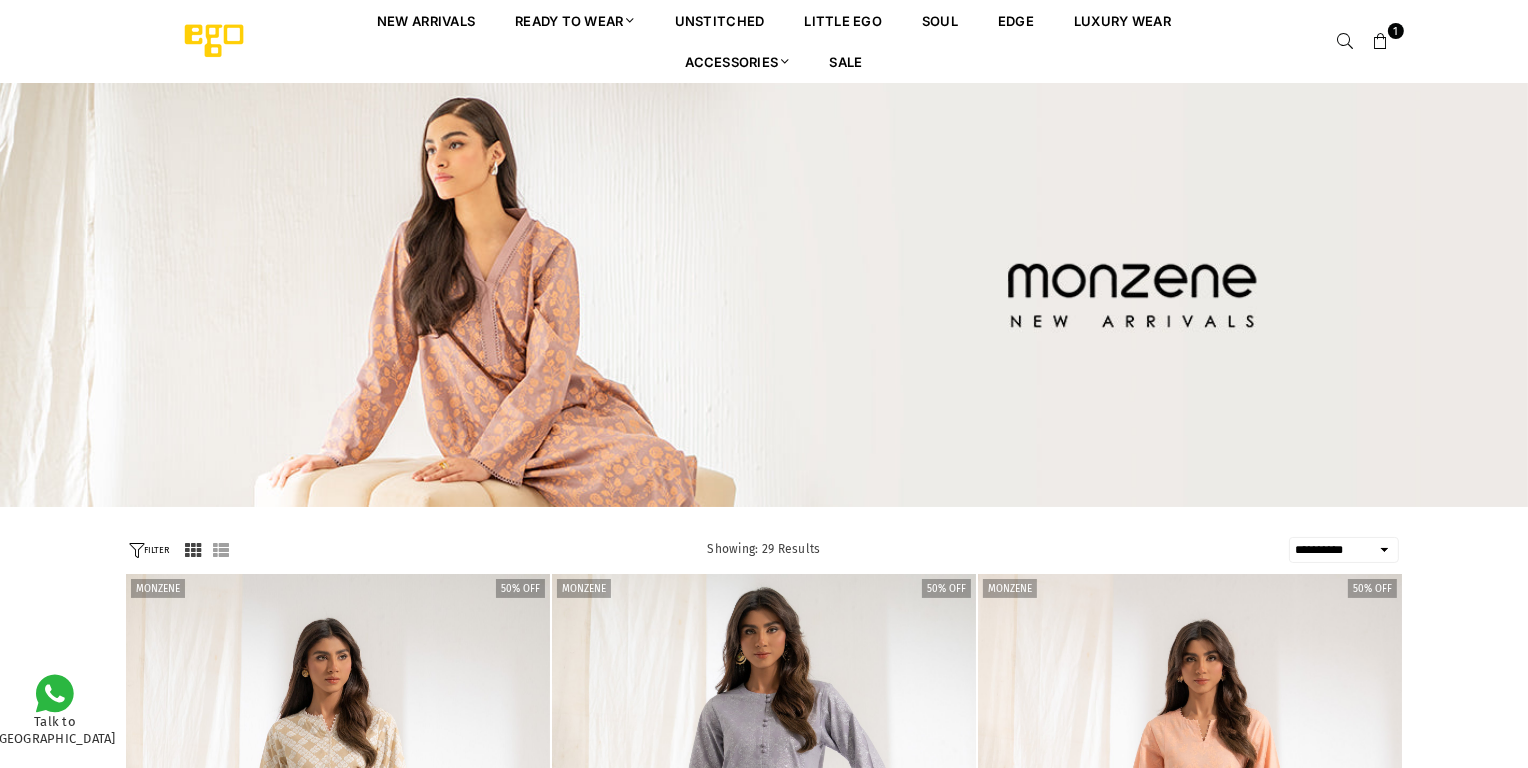 scroll, scrollTop: 0, scrollLeft: 0, axis: both 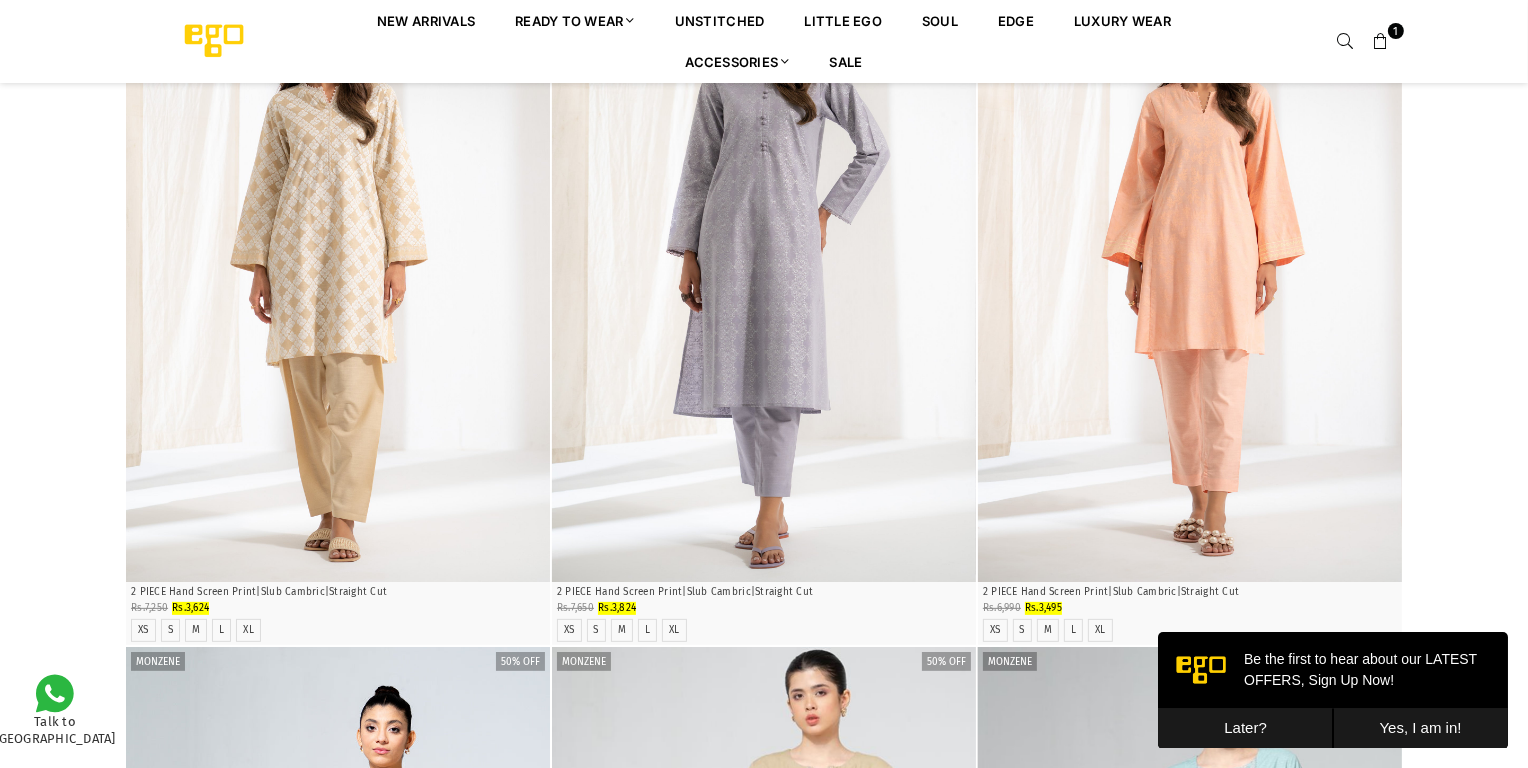 click on "Later?" at bounding box center (1244, 727) 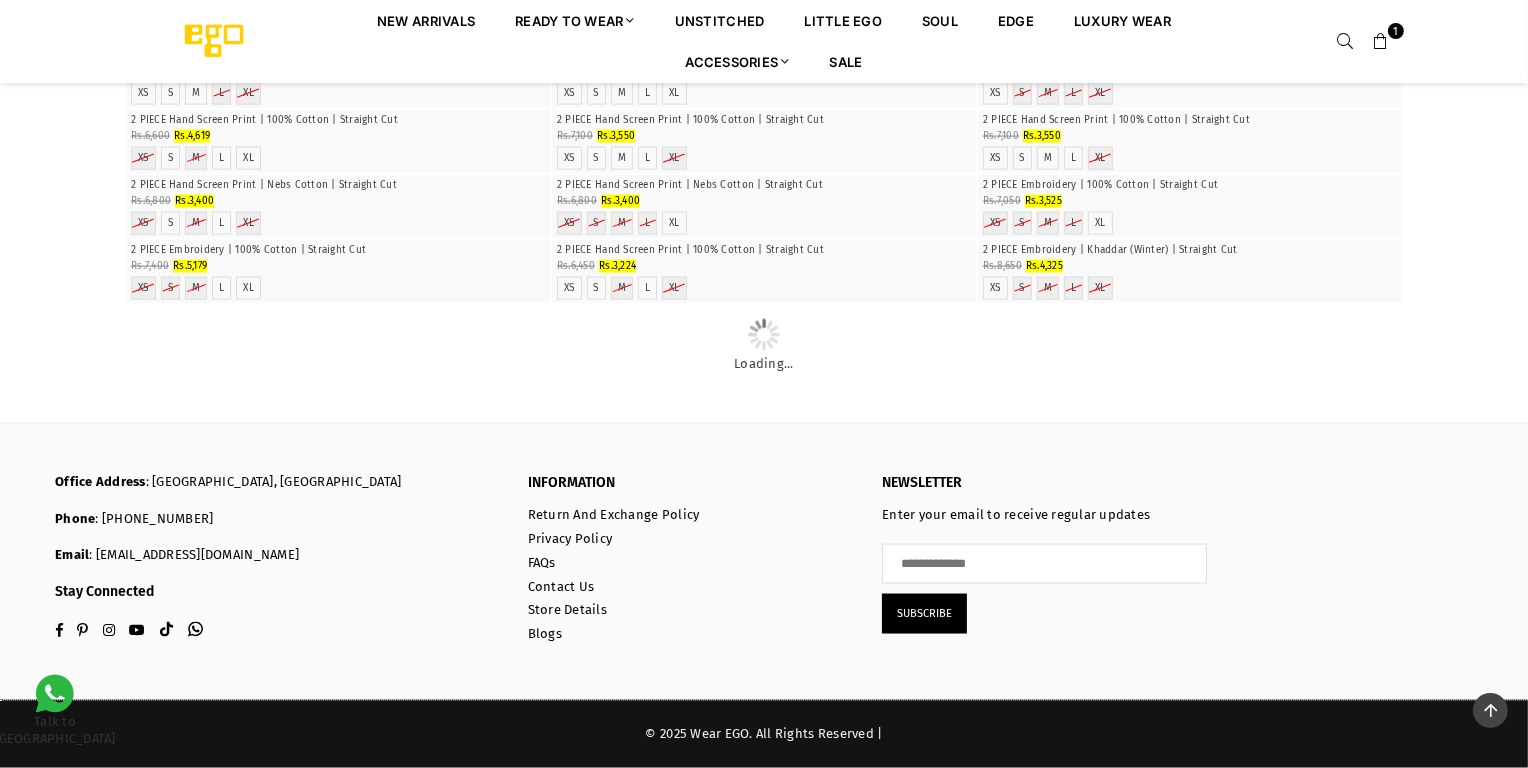 scroll, scrollTop: 4070, scrollLeft: 0, axis: vertical 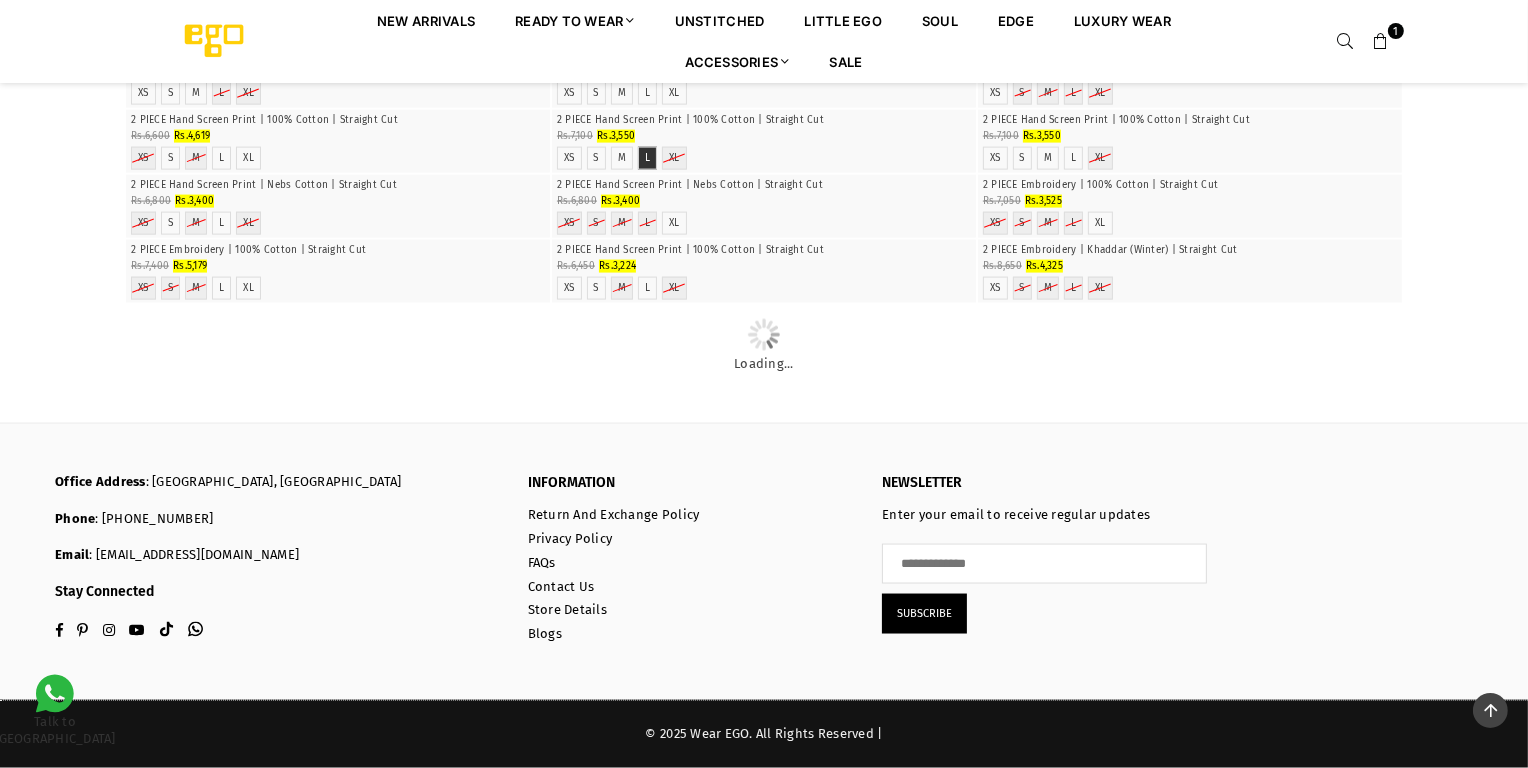 click on "L" at bounding box center (647, 158) 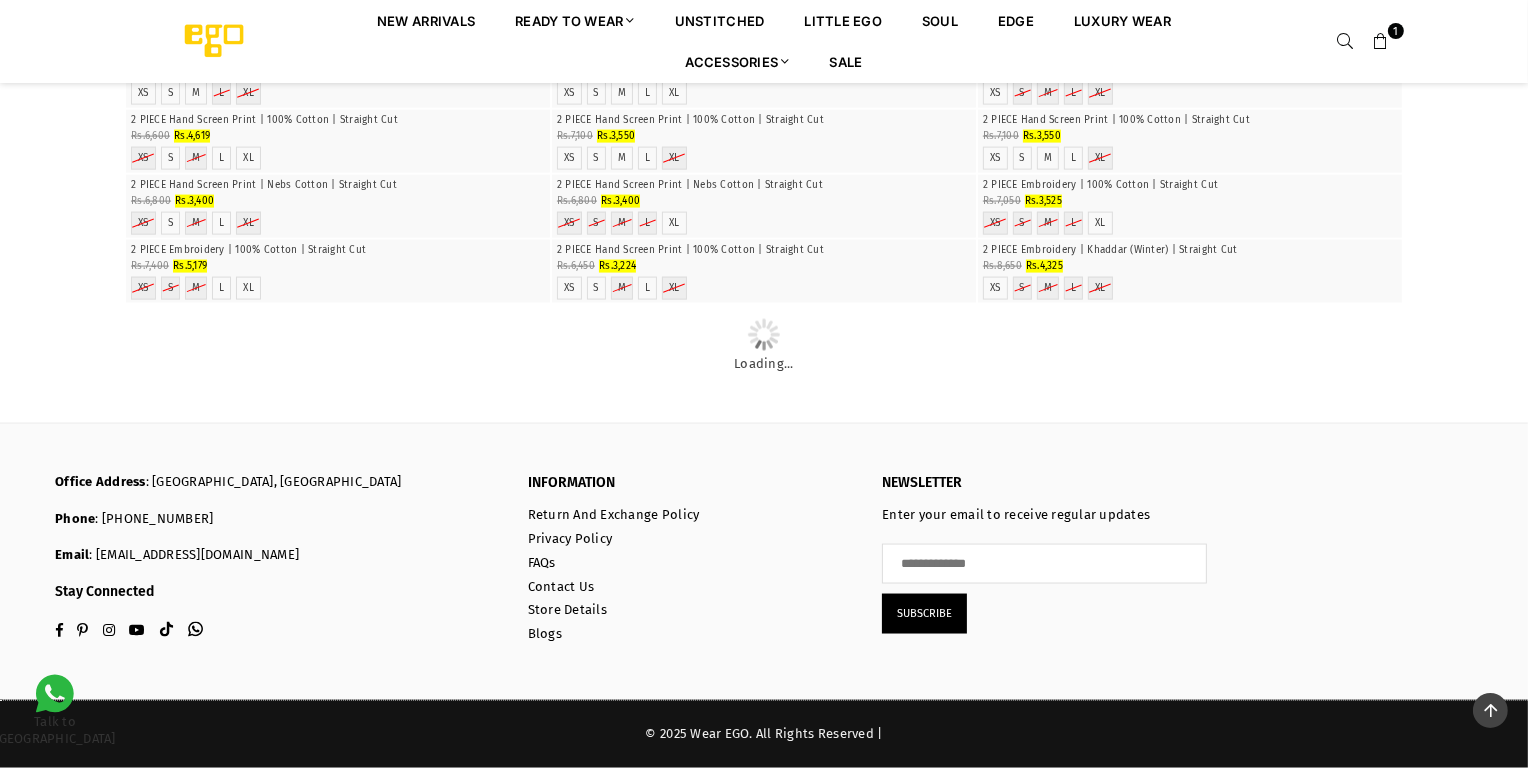 scroll, scrollTop: 4343, scrollLeft: 0, axis: vertical 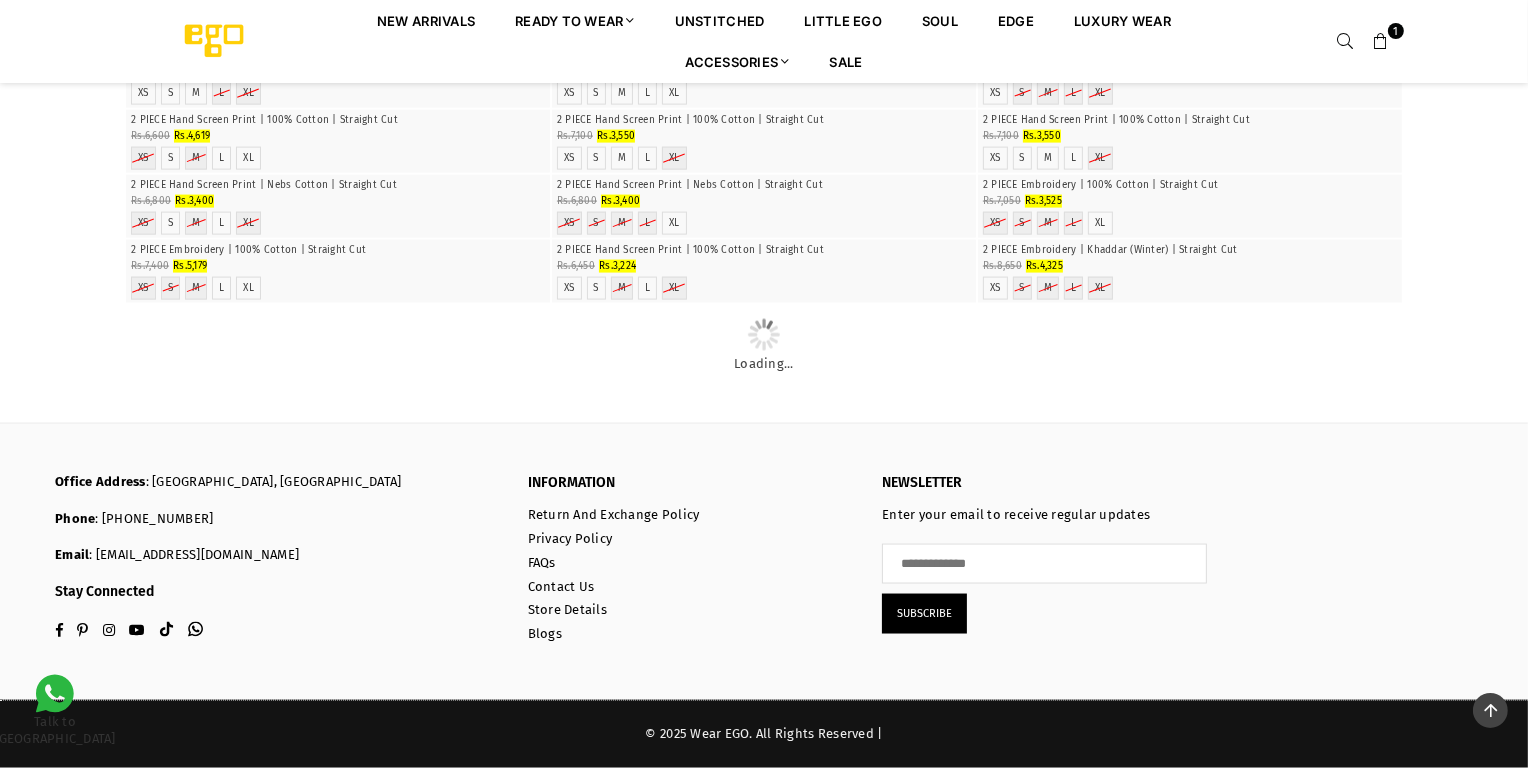 click on "XS   S   M   L   XL" at bounding box center [764, 158] 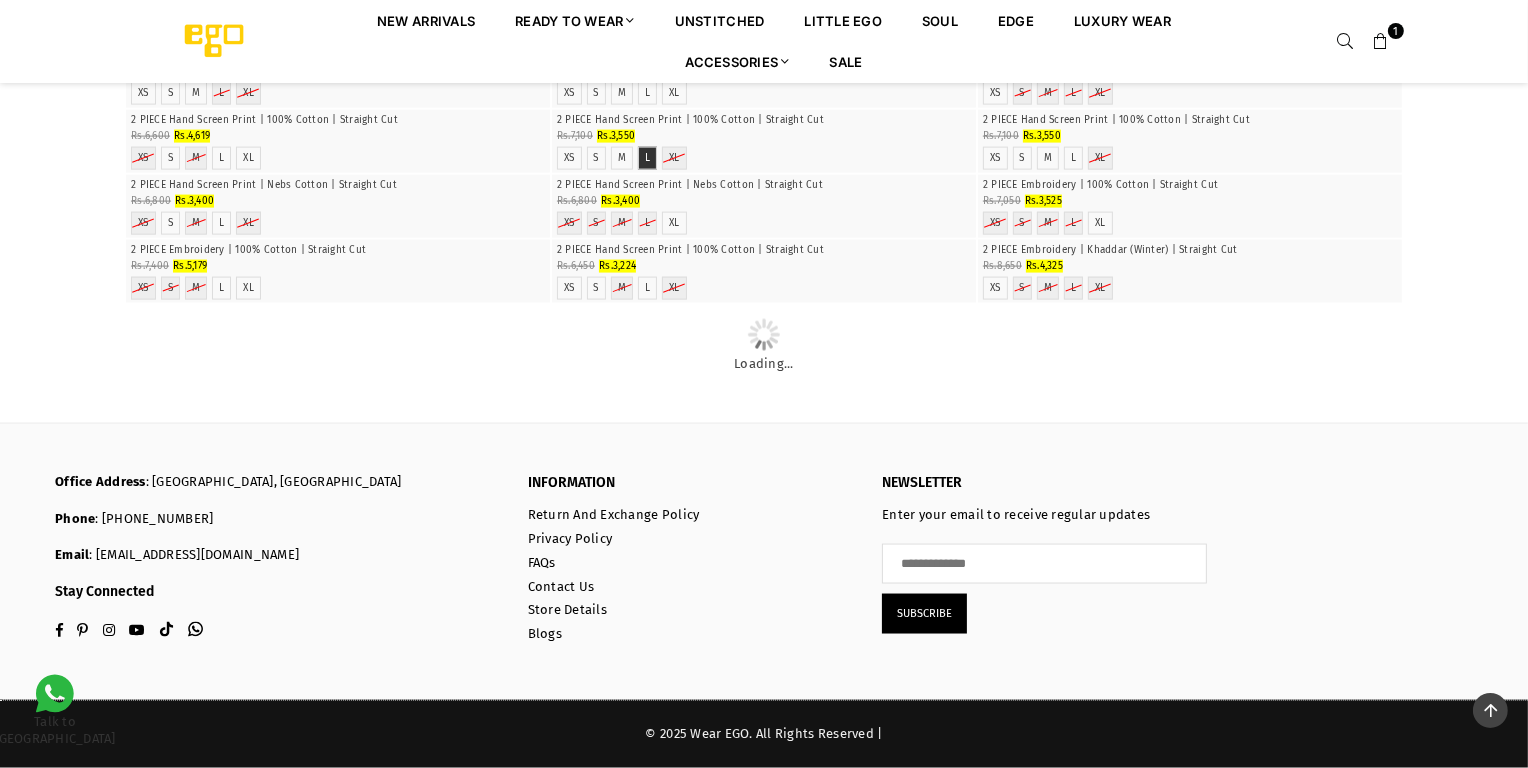 click on "L" at bounding box center (647, 158) 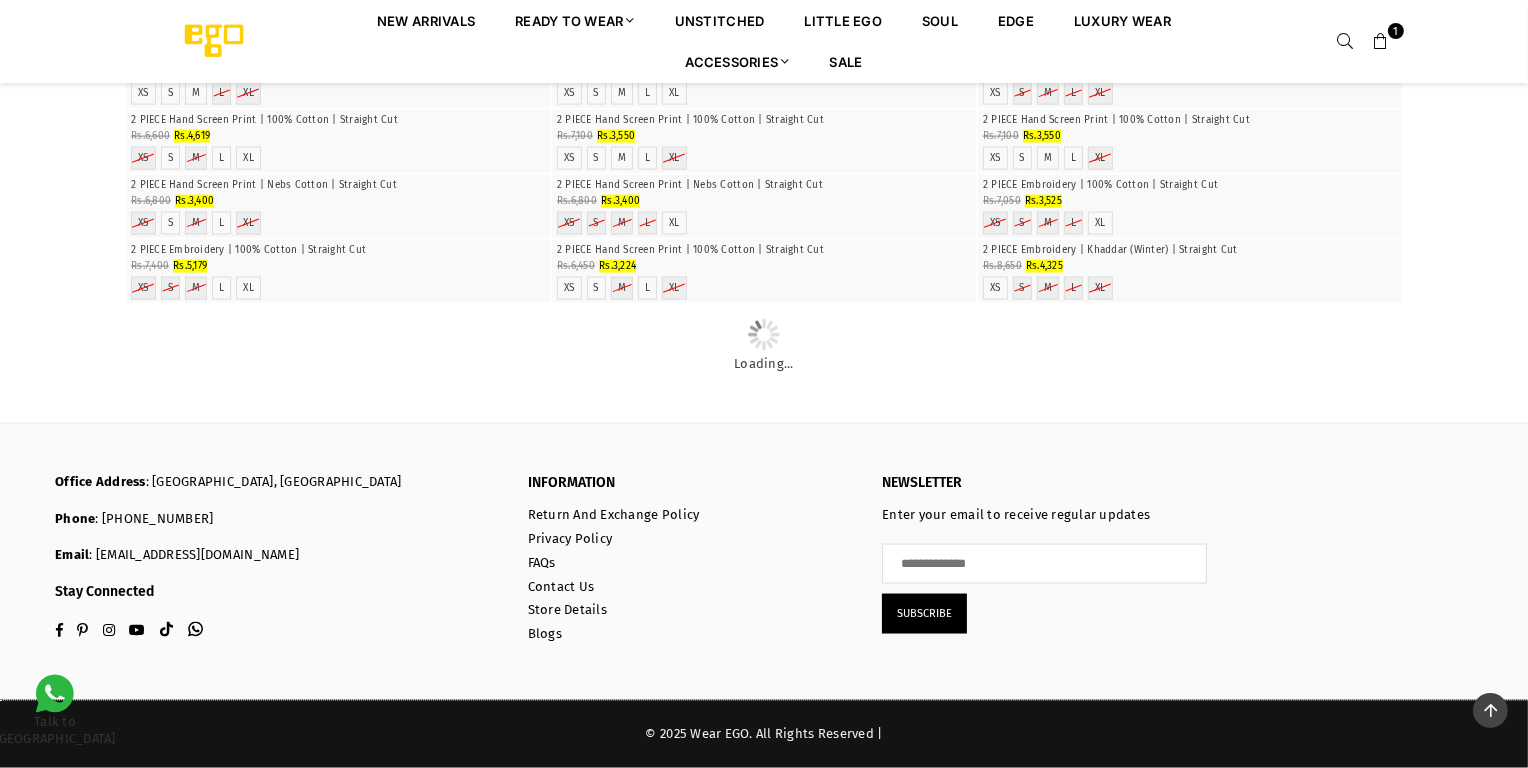scroll, scrollTop: 3980, scrollLeft: 0, axis: vertical 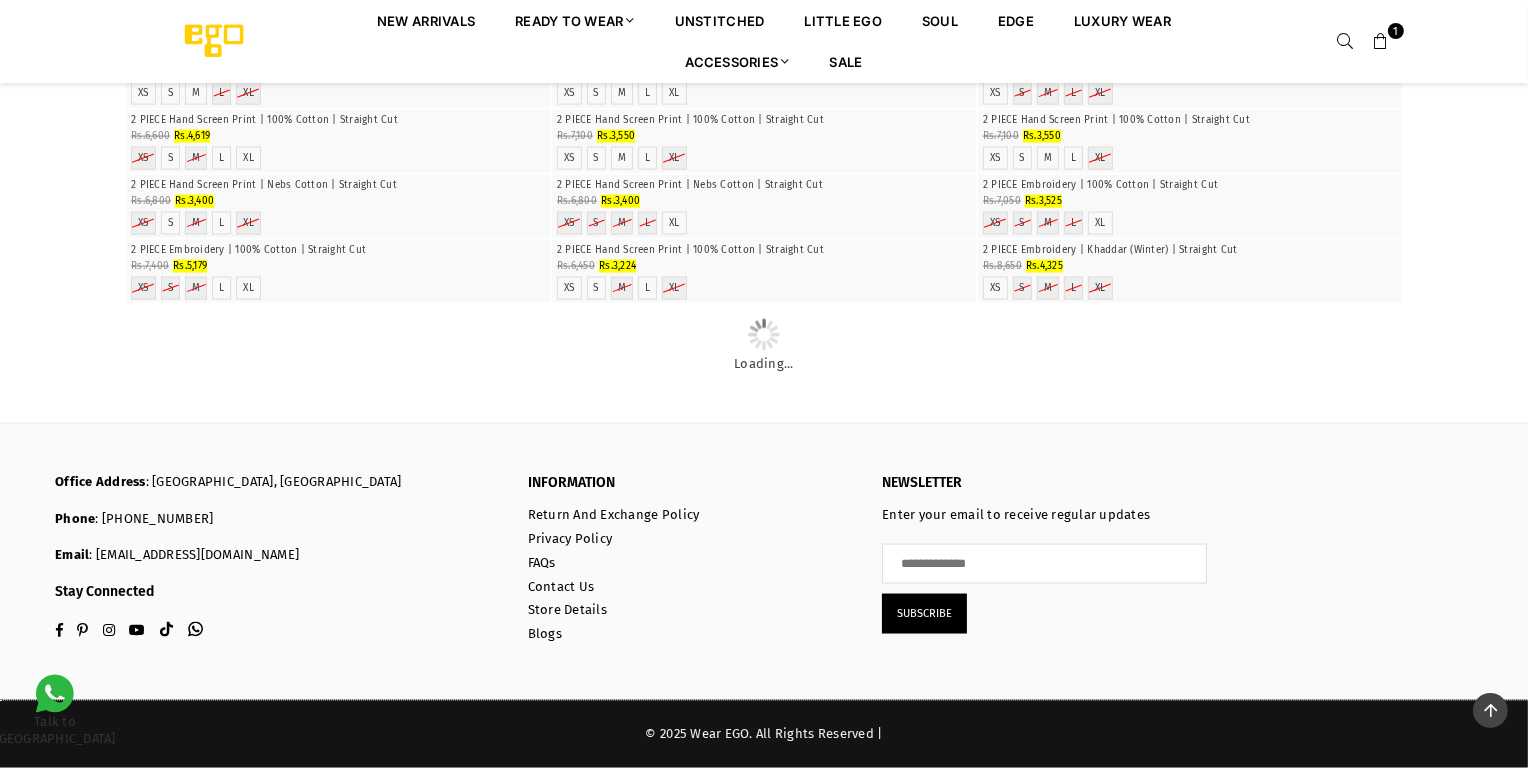 click at bounding box center (338, 110) 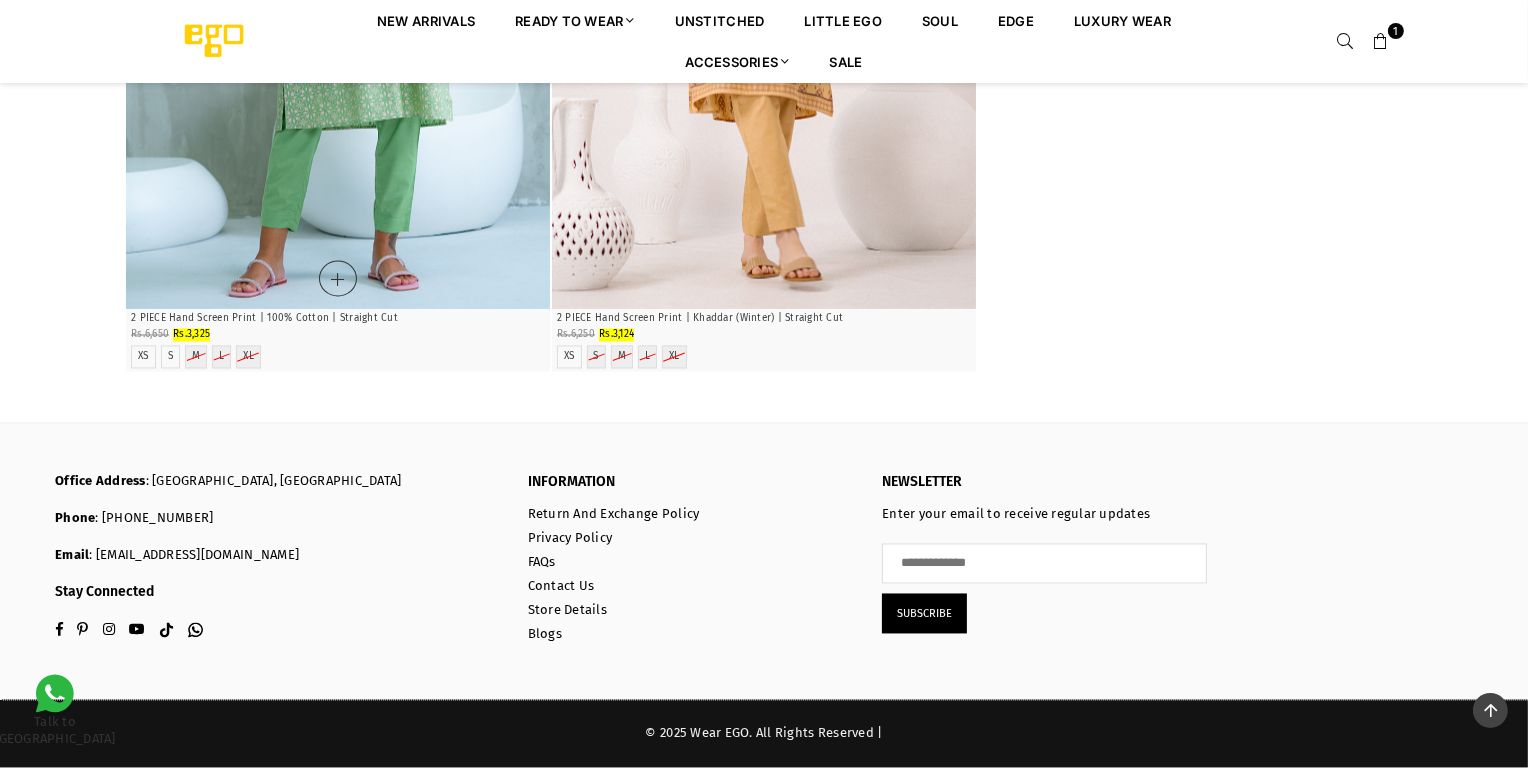 scroll, scrollTop: 7205, scrollLeft: 0, axis: vertical 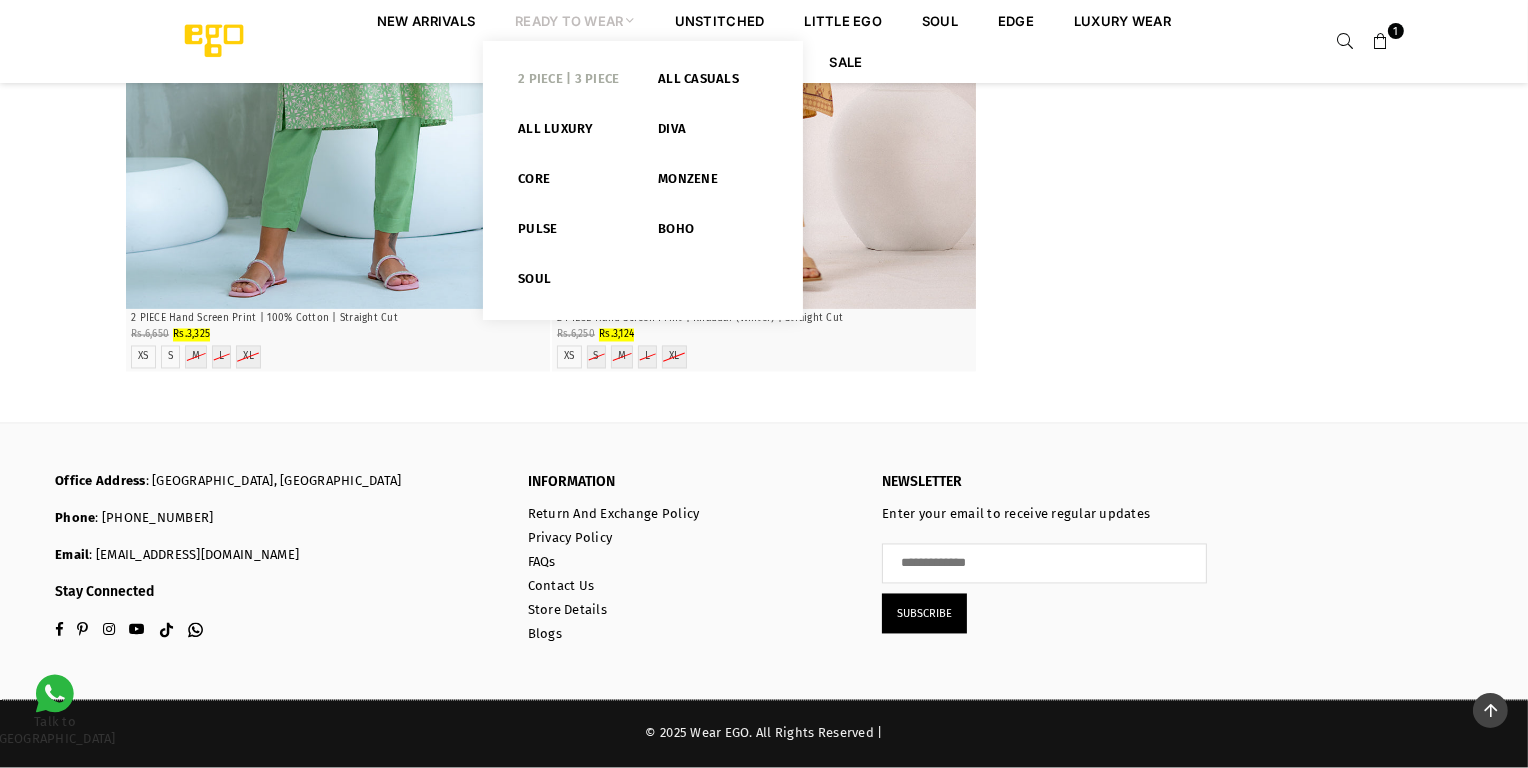 click on "2 PIECE | 3 PIECE" at bounding box center (573, 83) 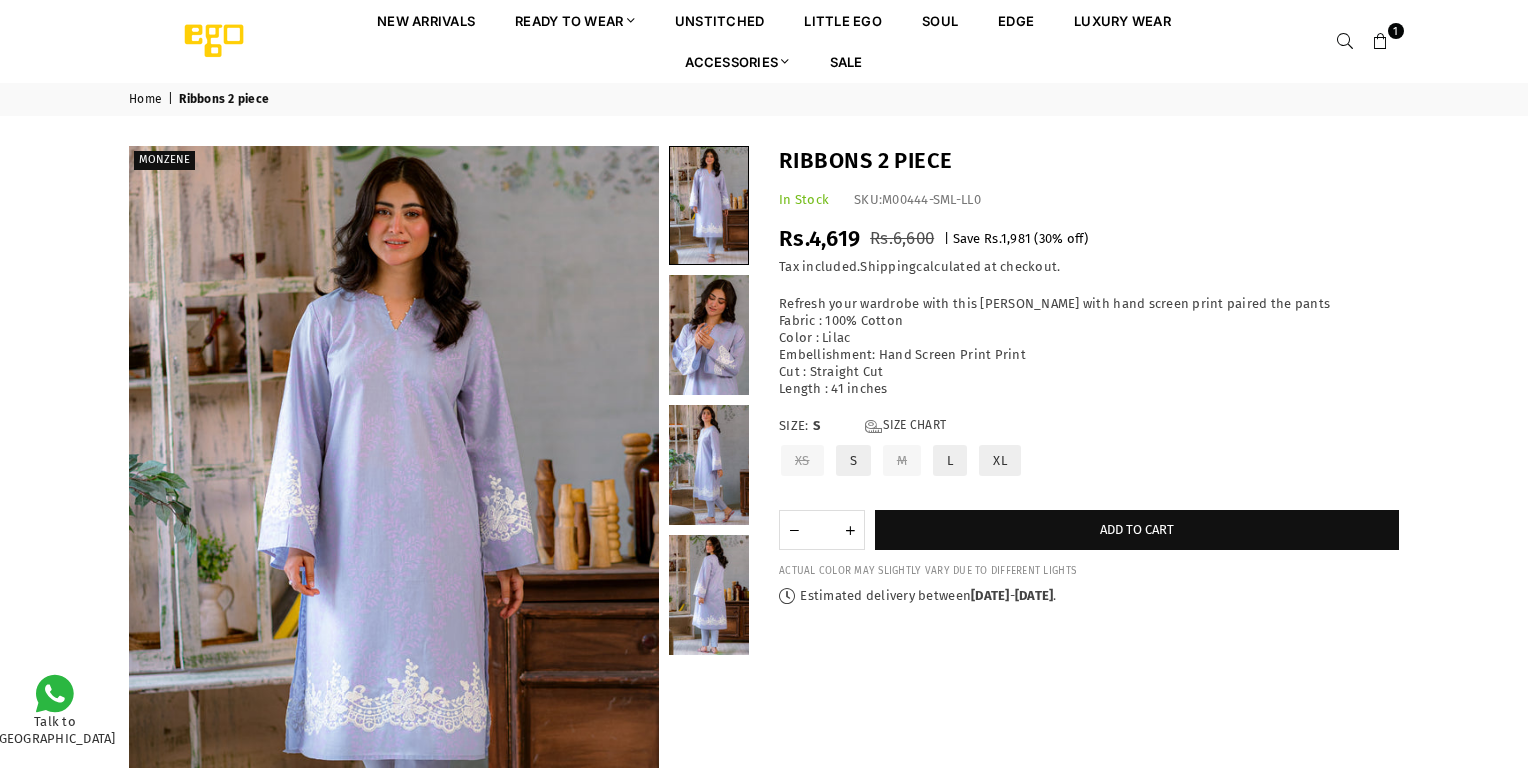scroll, scrollTop: 0, scrollLeft: 0, axis: both 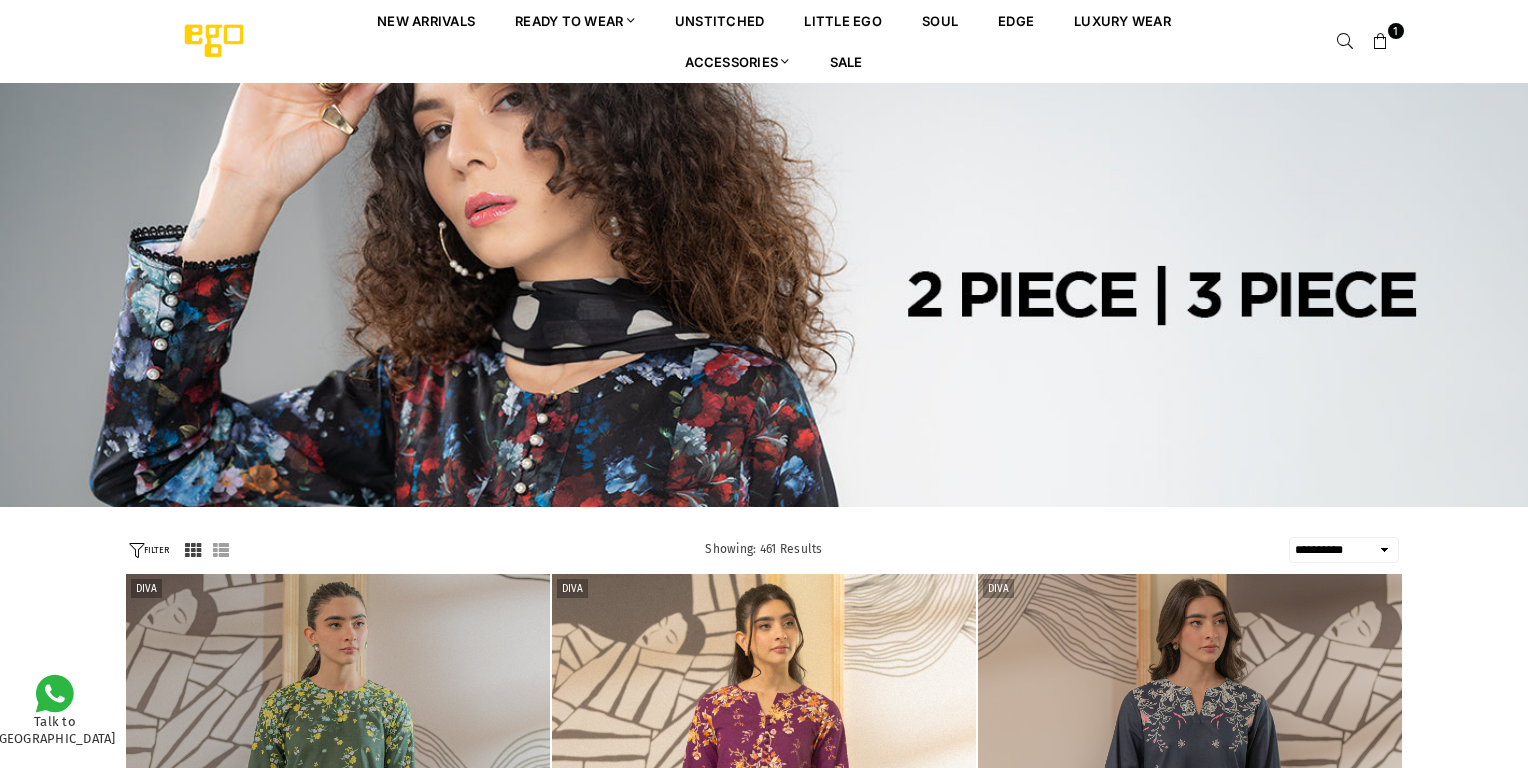 select on "**********" 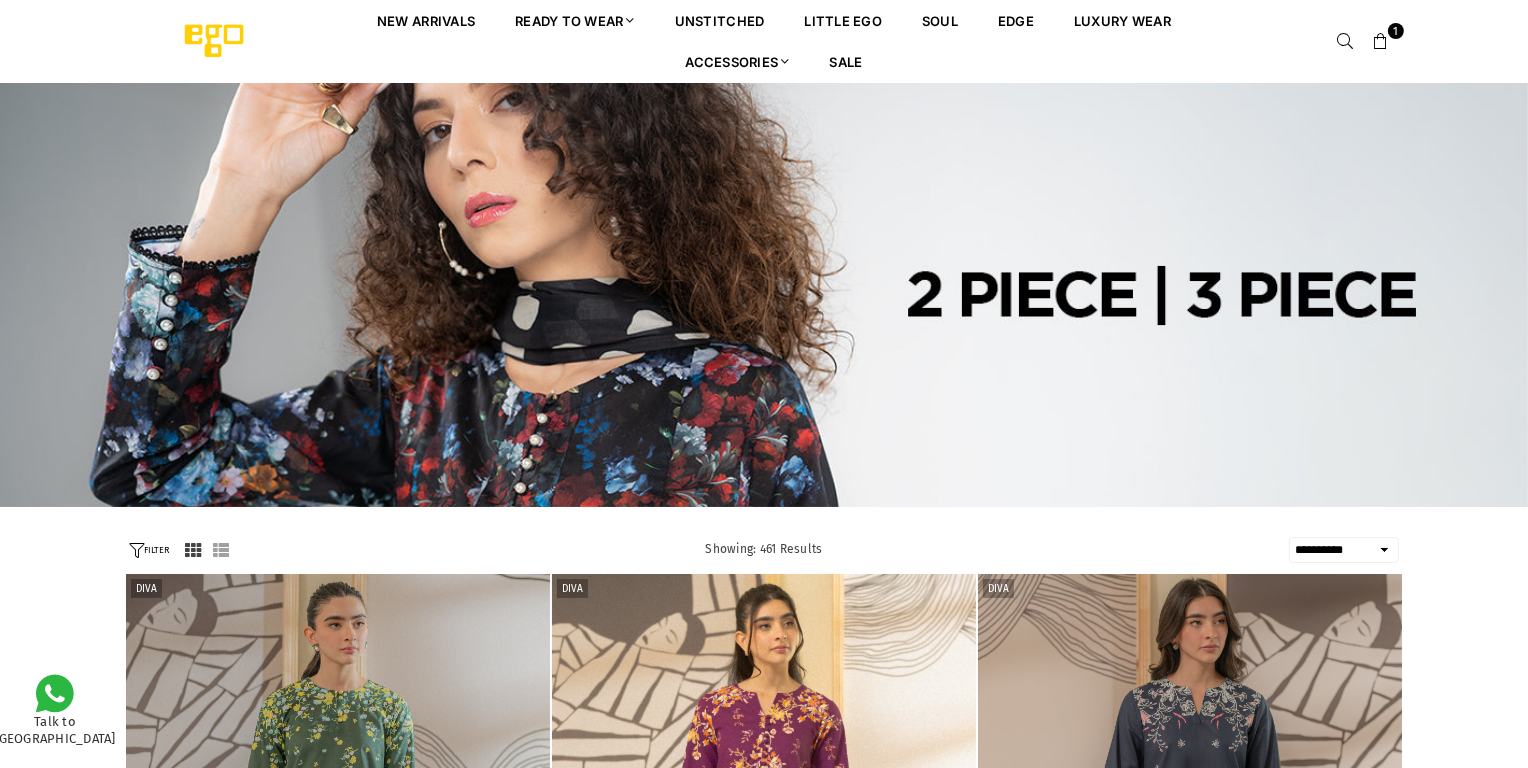 scroll, scrollTop: 0, scrollLeft: 0, axis: both 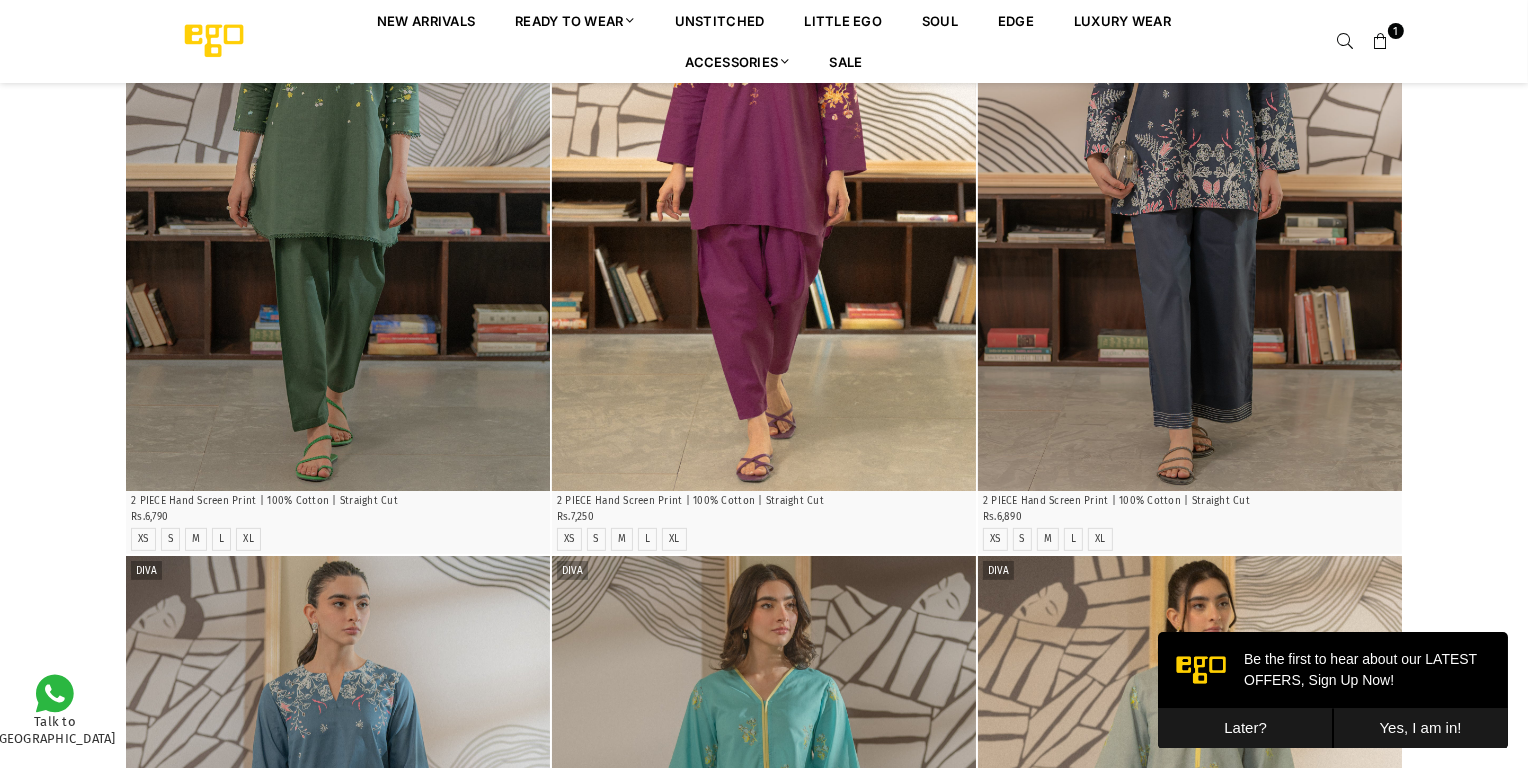 click on "Later?" at bounding box center [1244, 727] 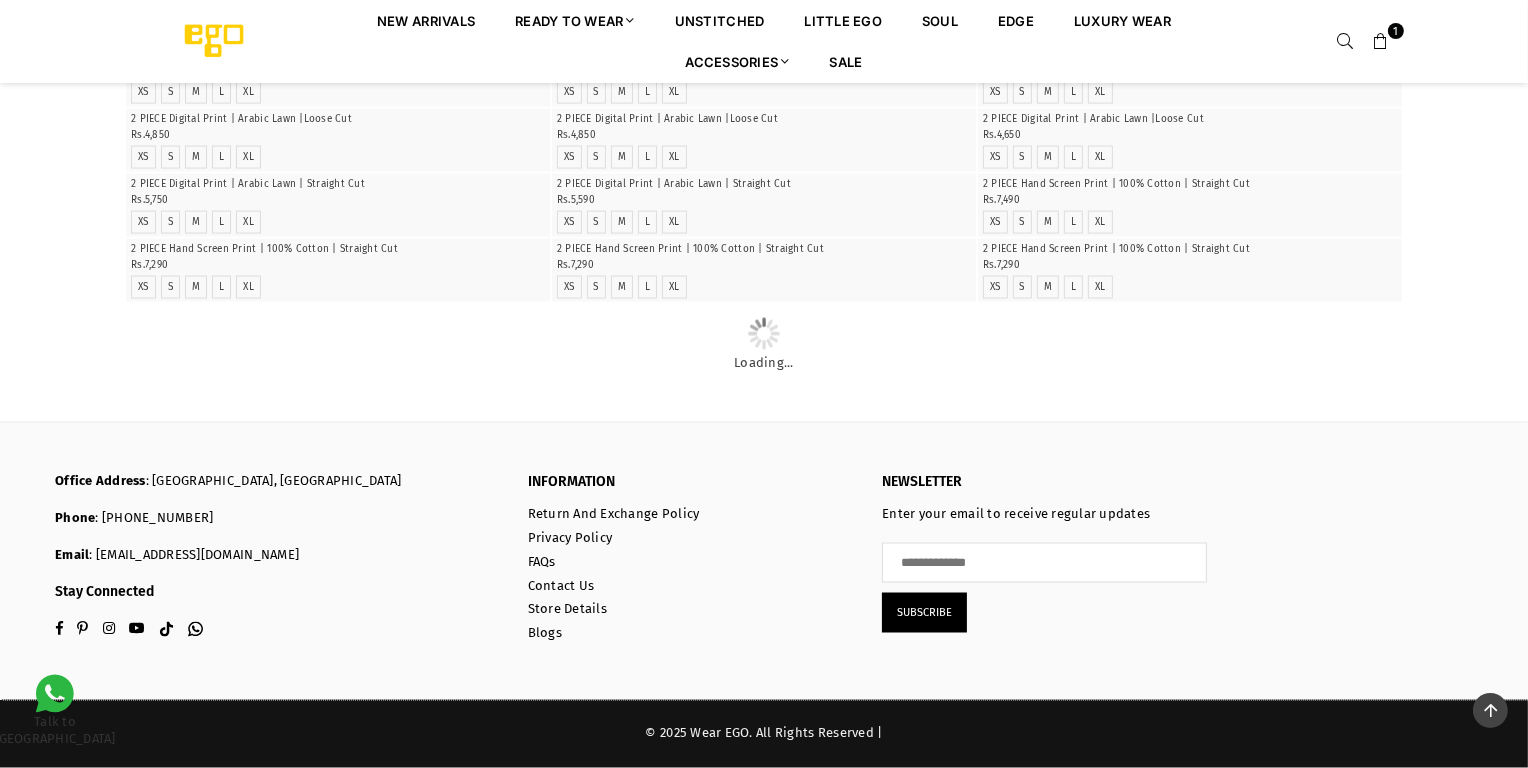 scroll, scrollTop: 5445, scrollLeft: 0, axis: vertical 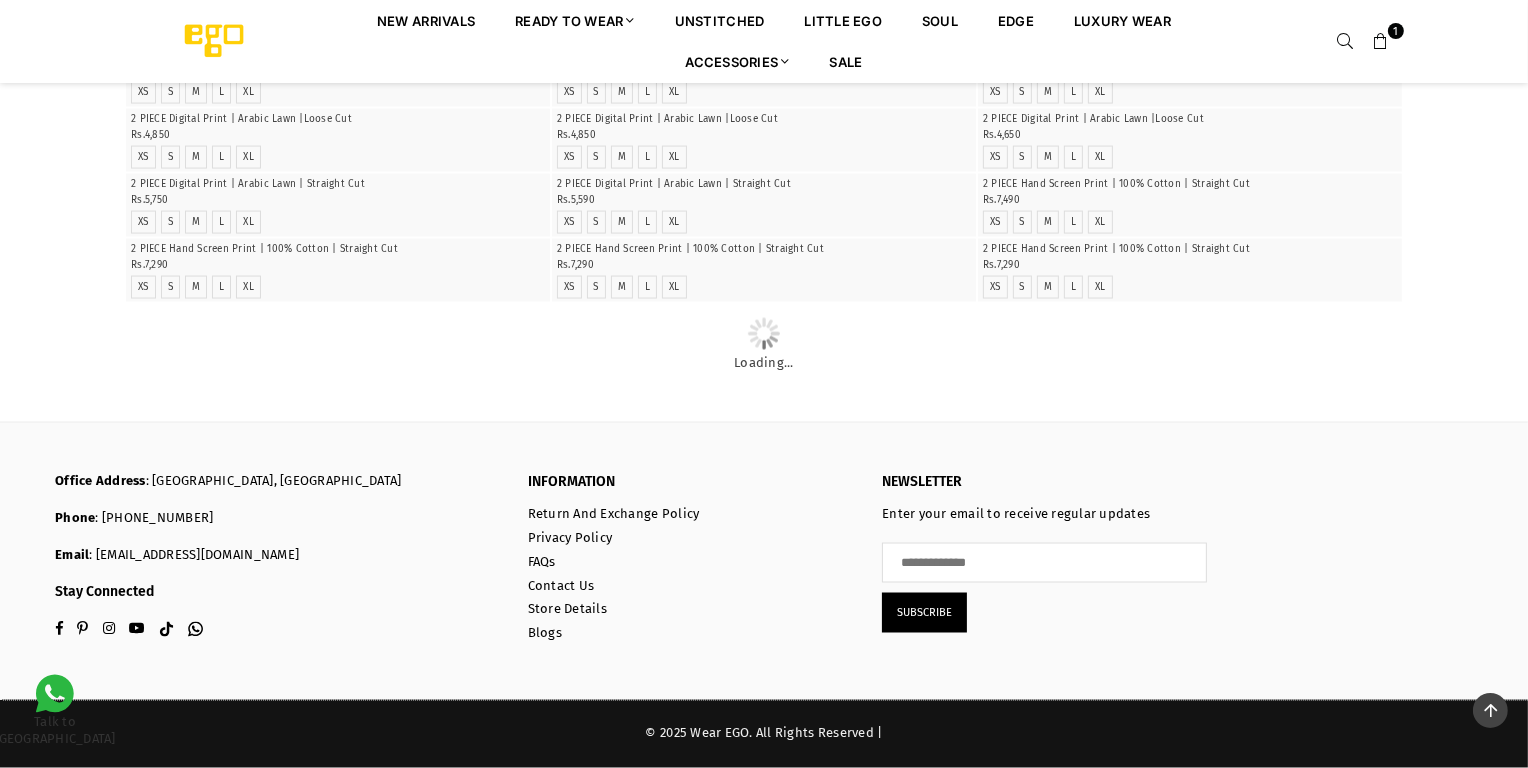 click at bounding box center (764, -21) 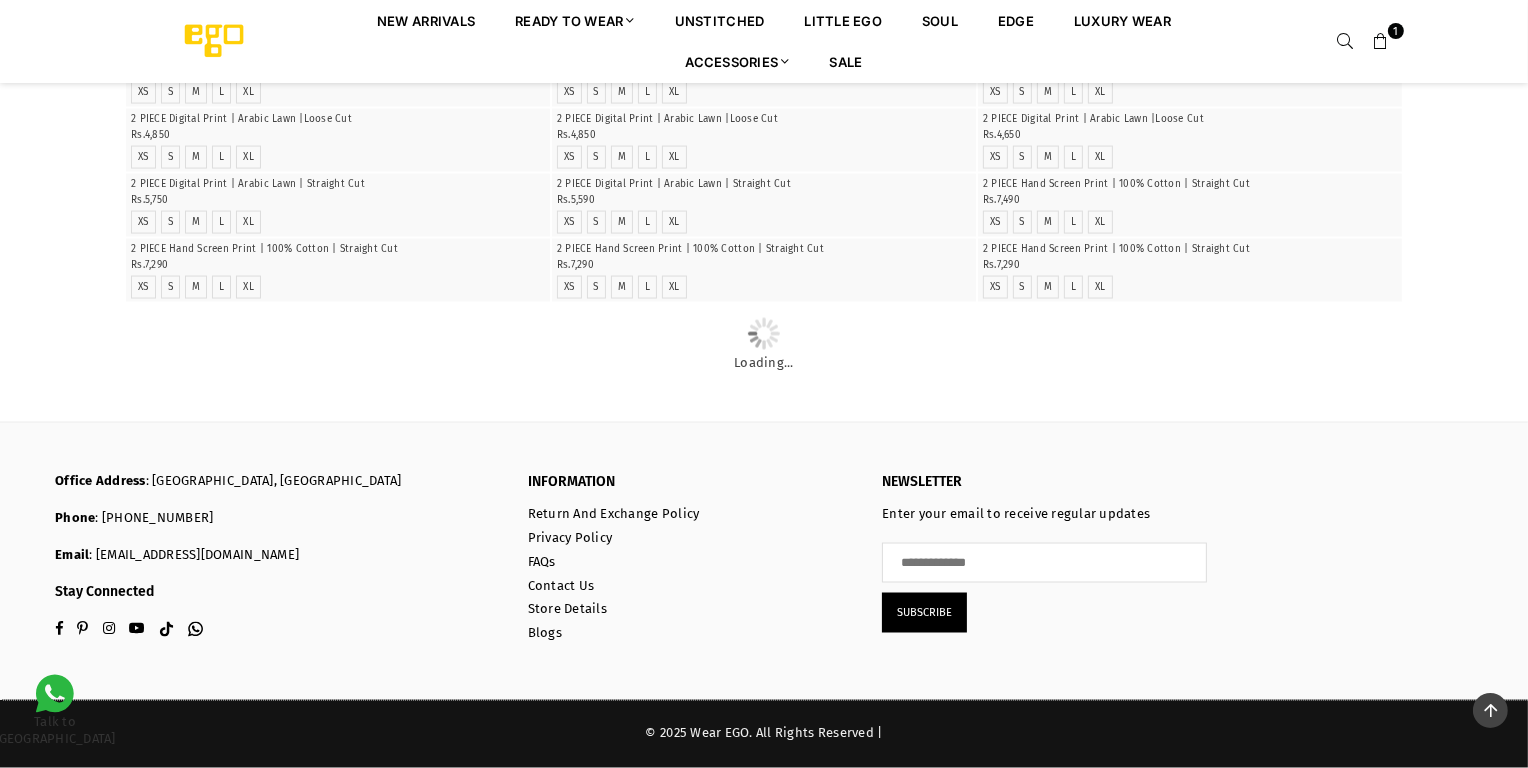 scroll, scrollTop: 6172, scrollLeft: 0, axis: vertical 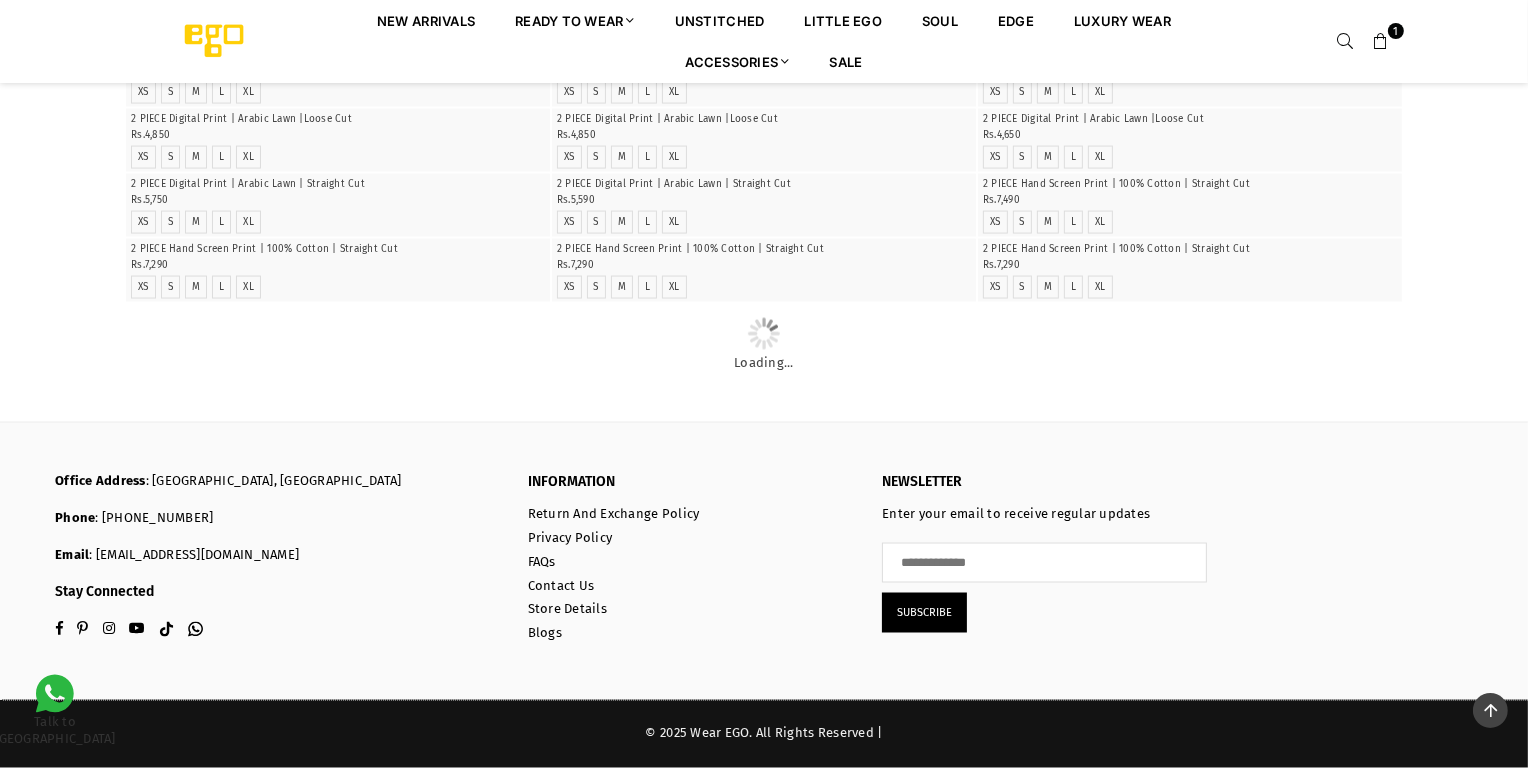 click at bounding box center (338, 44) 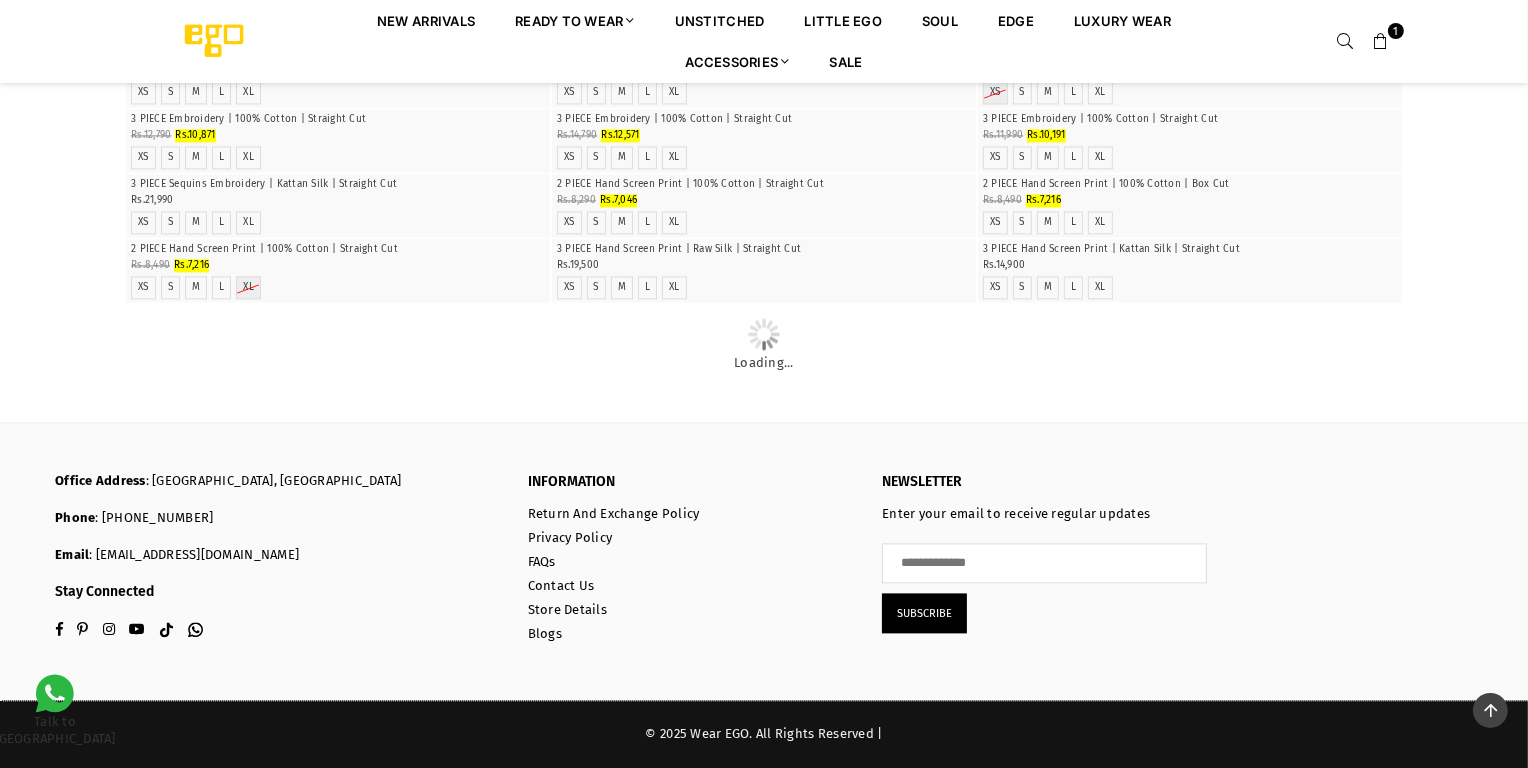 scroll, scrollTop: 17263, scrollLeft: 0, axis: vertical 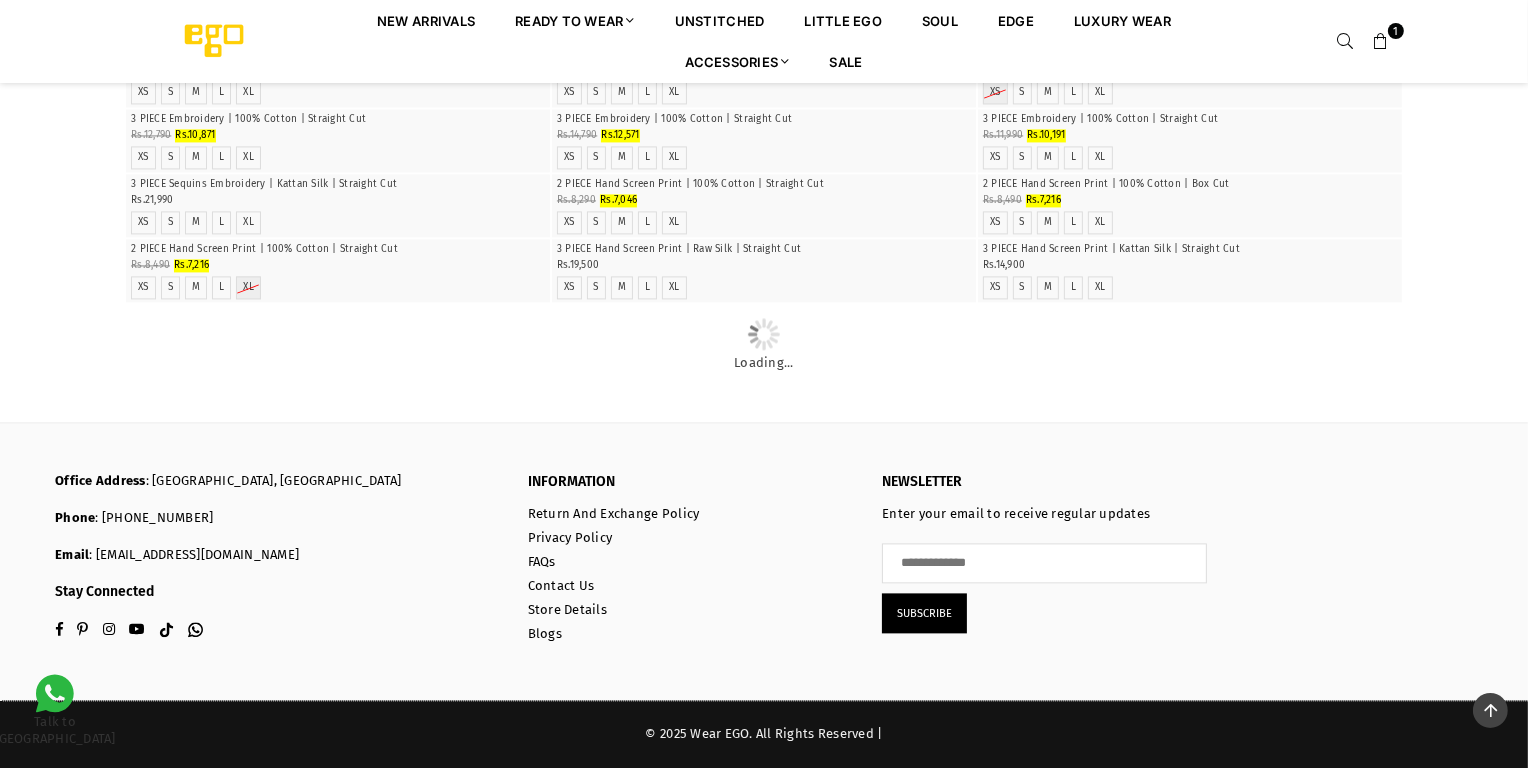 click at bounding box center [764, 44] 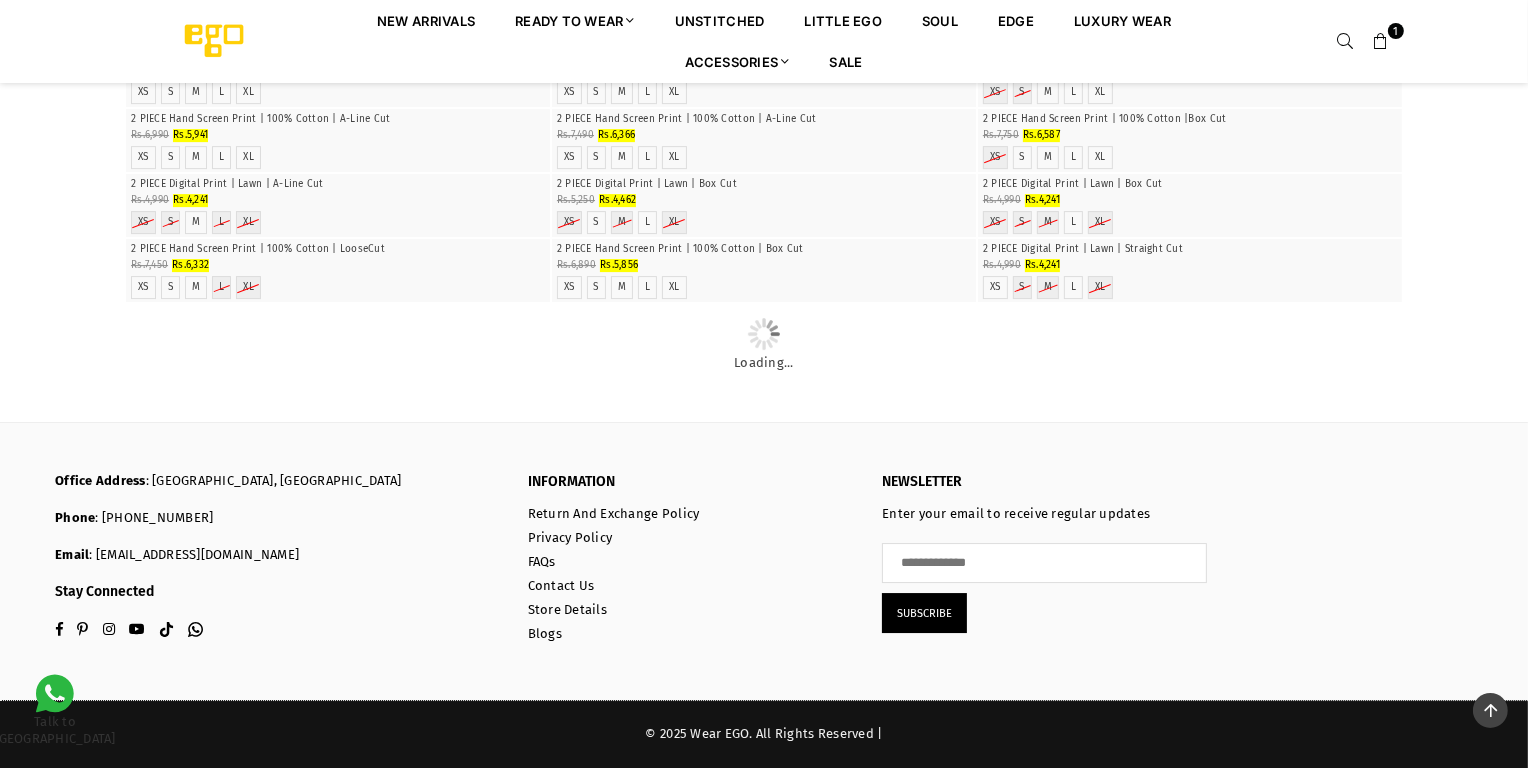 scroll, scrollTop: 46135, scrollLeft: 0, axis: vertical 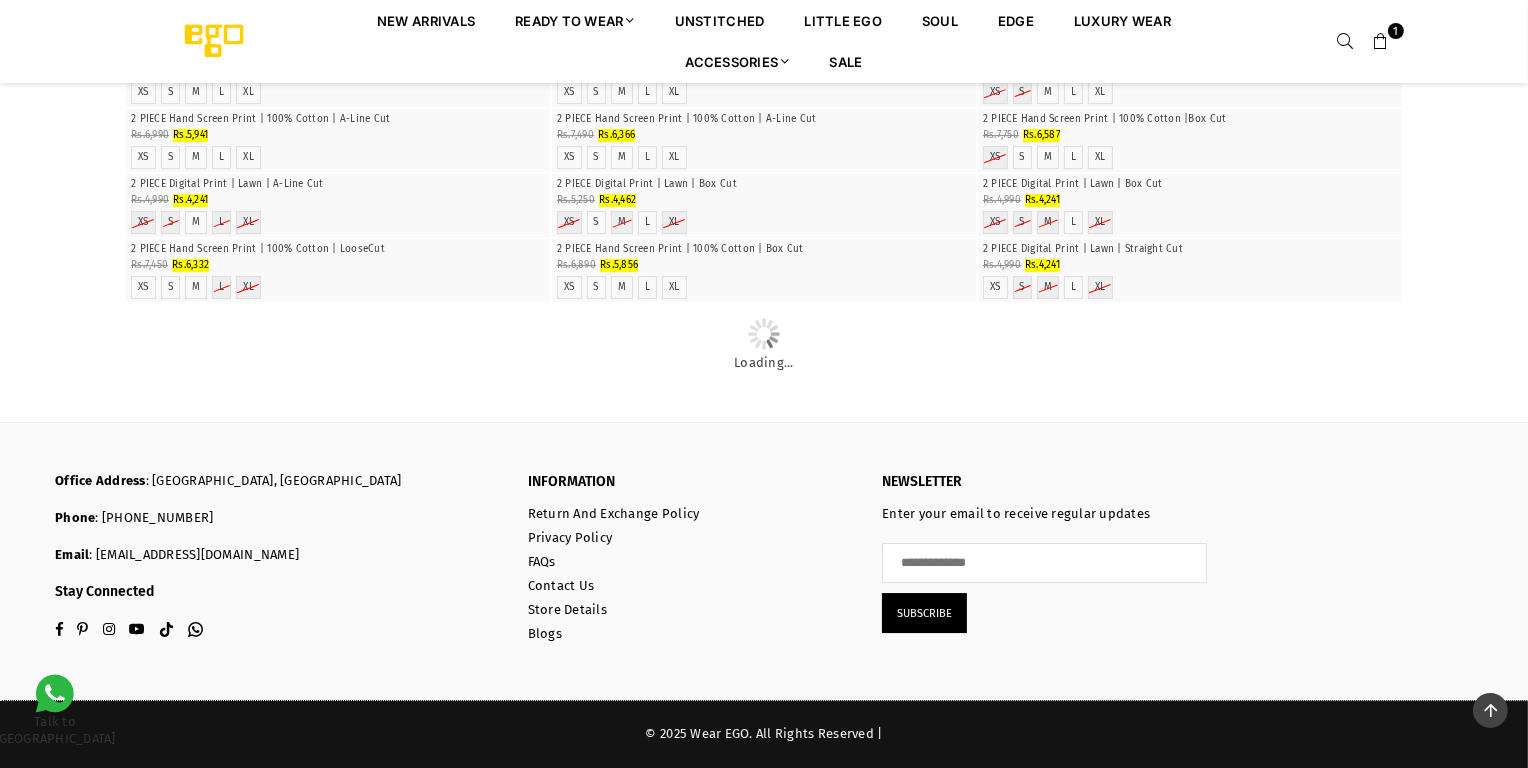 click at bounding box center [1190, 109] 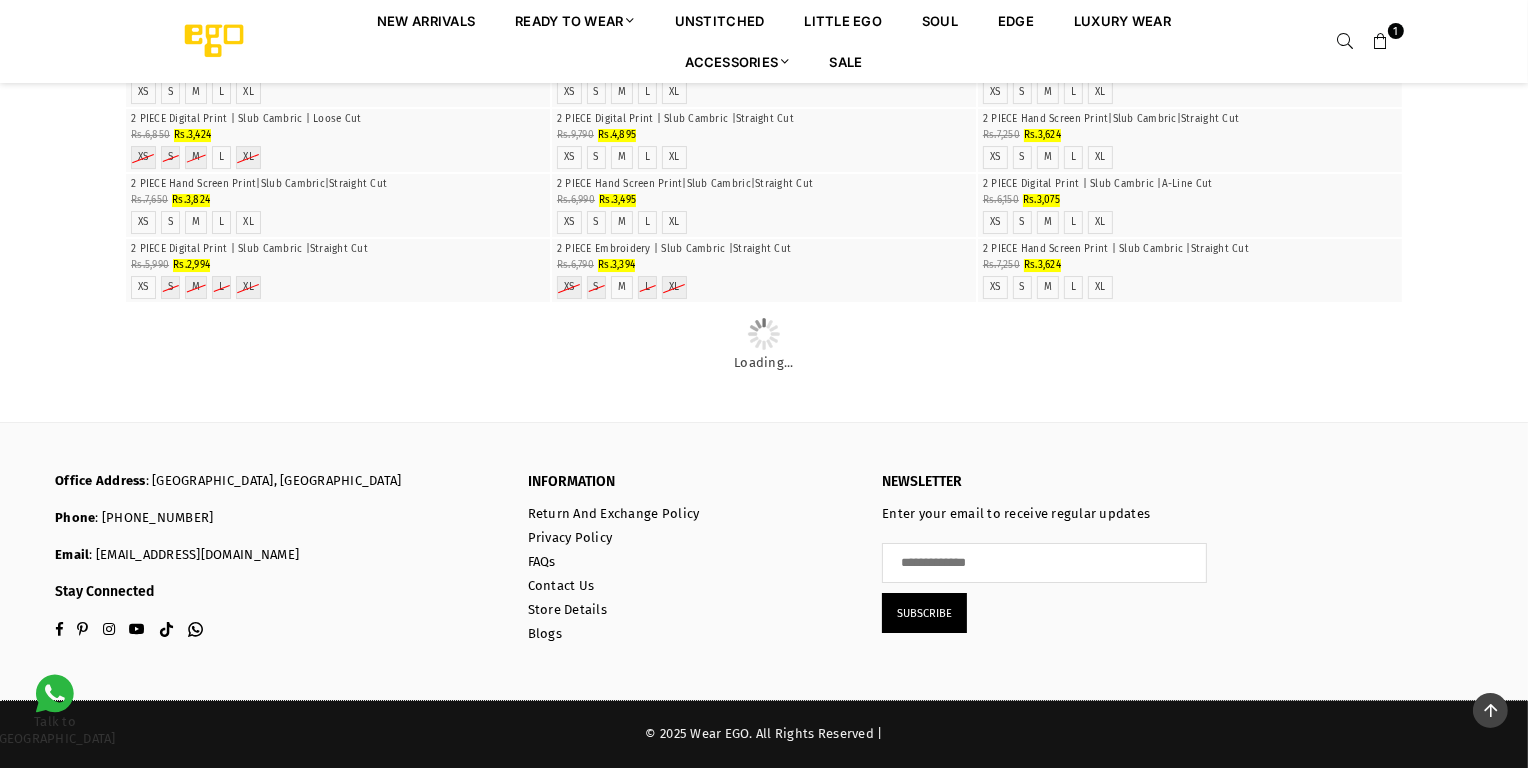 scroll, scrollTop: 48619, scrollLeft: 0, axis: vertical 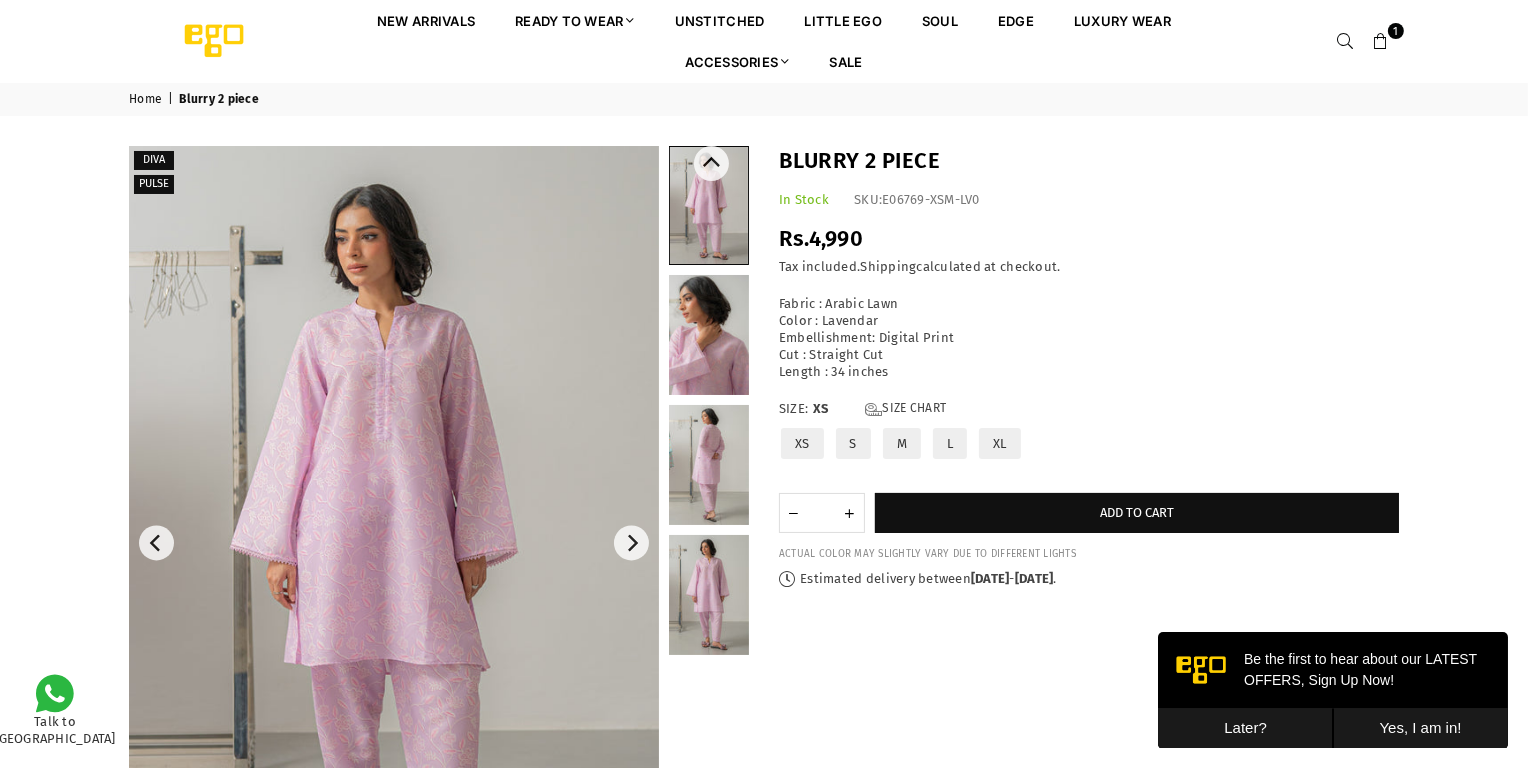 click at bounding box center (709, 595) 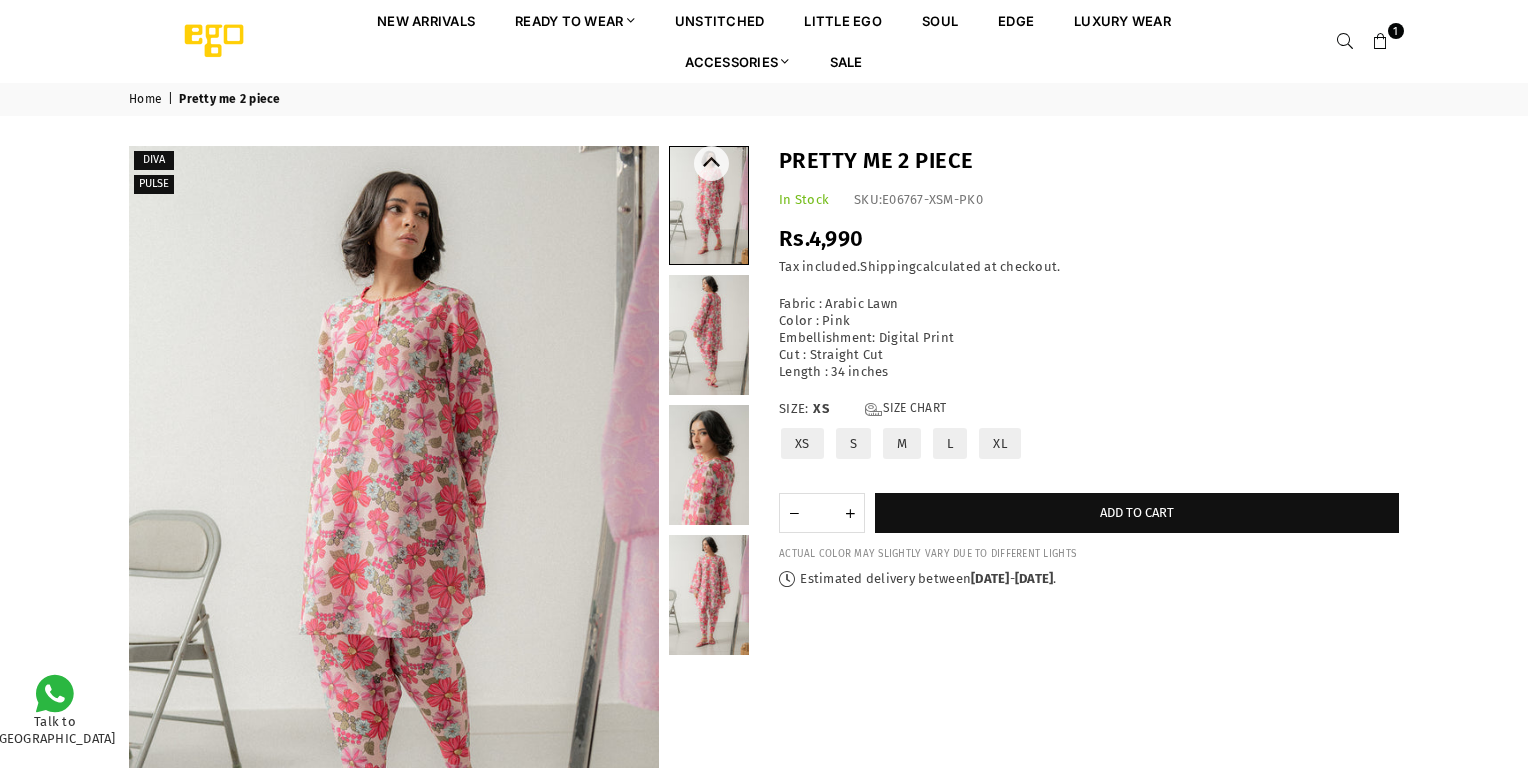 scroll, scrollTop: 0, scrollLeft: 0, axis: both 